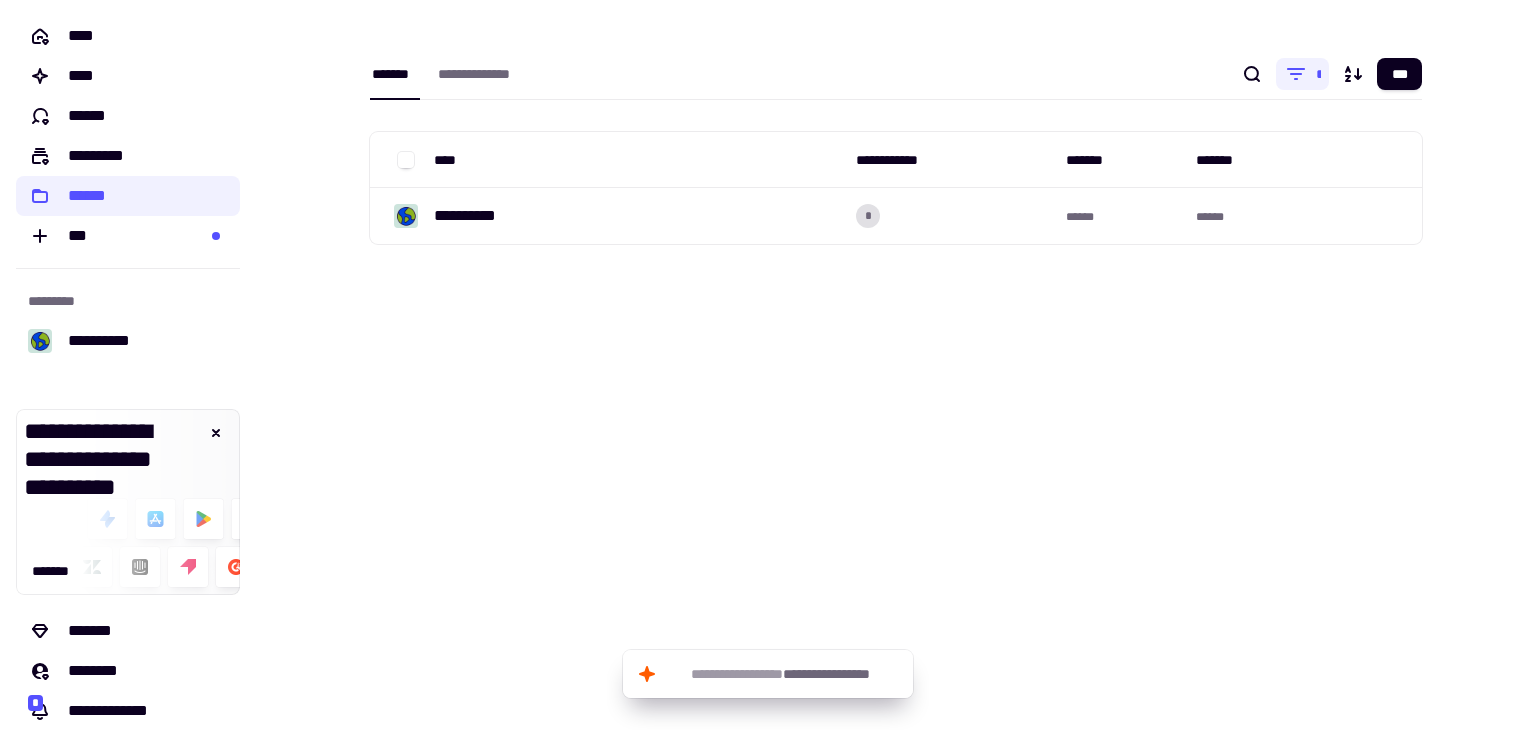 scroll, scrollTop: 0, scrollLeft: 0, axis: both 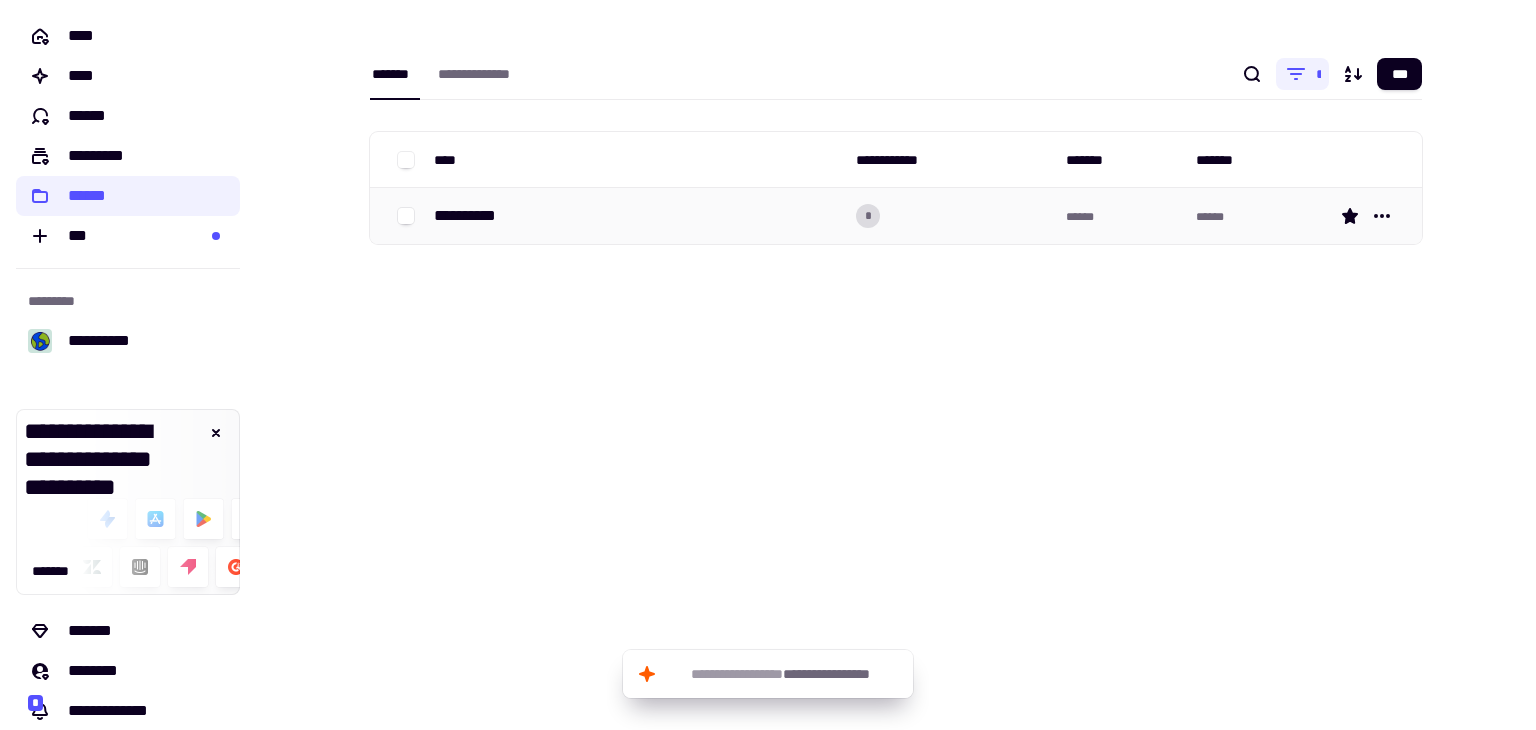 click on "**********" at bounding box center (637, 216) 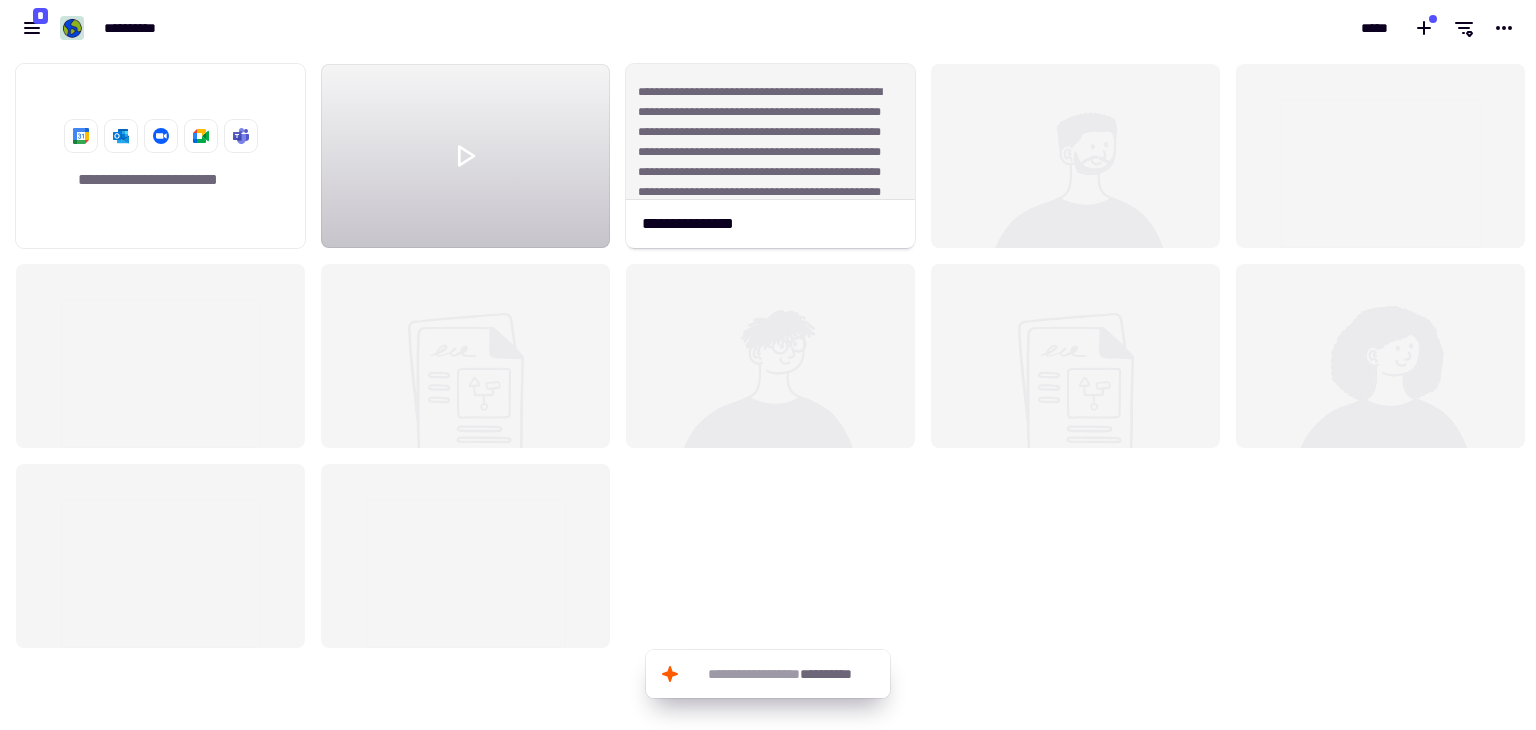 scroll, scrollTop: 16, scrollLeft: 16, axis: both 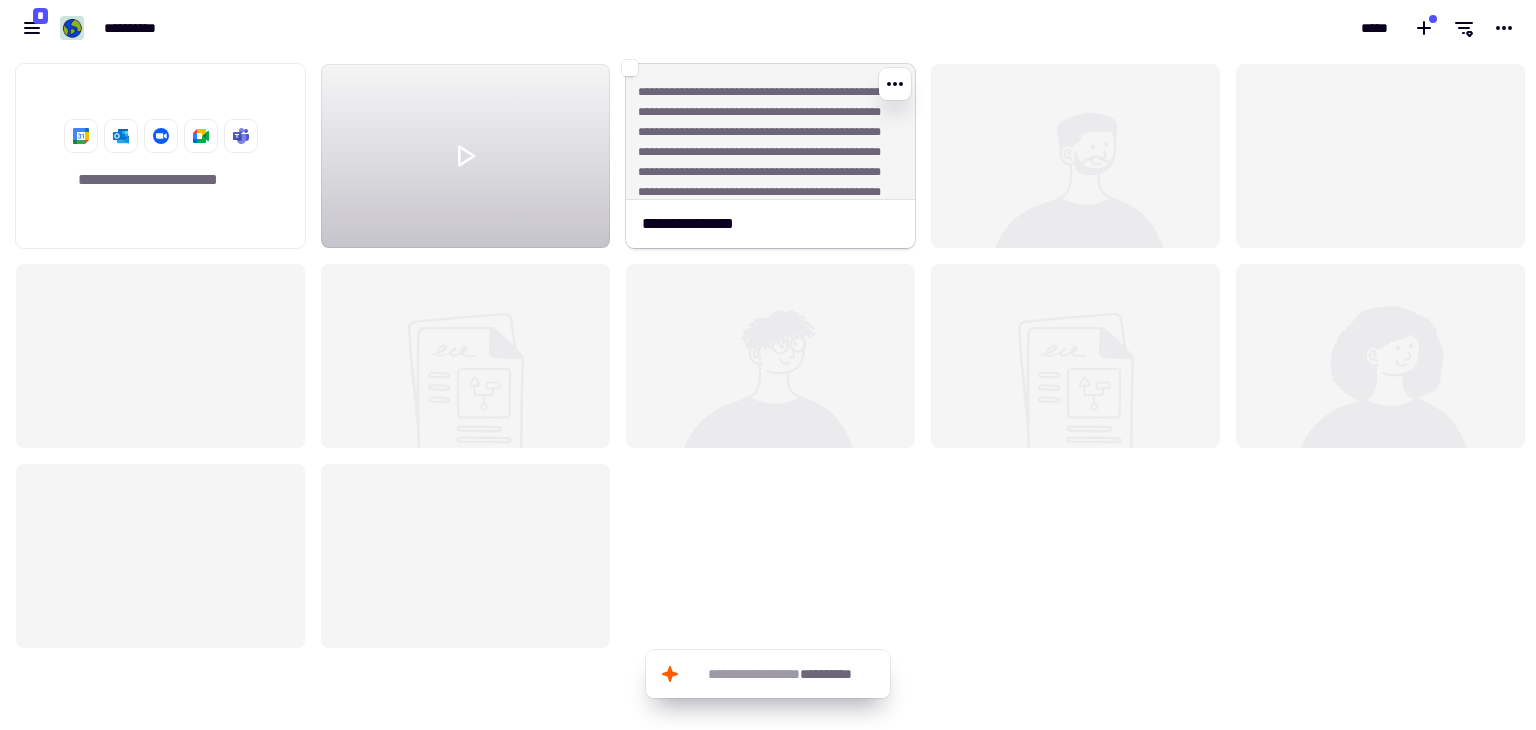 click on "**********" 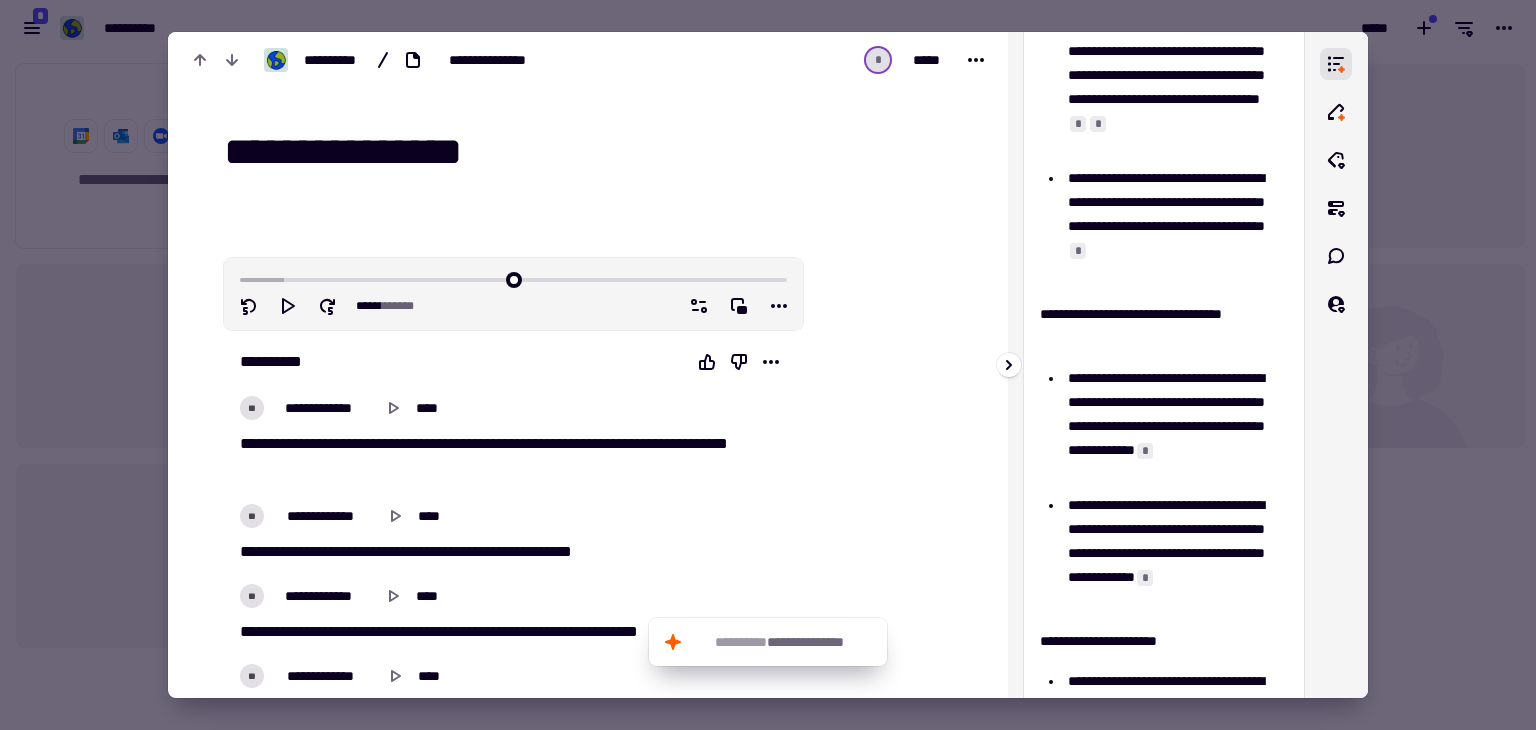 scroll, scrollTop: 0, scrollLeft: 0, axis: both 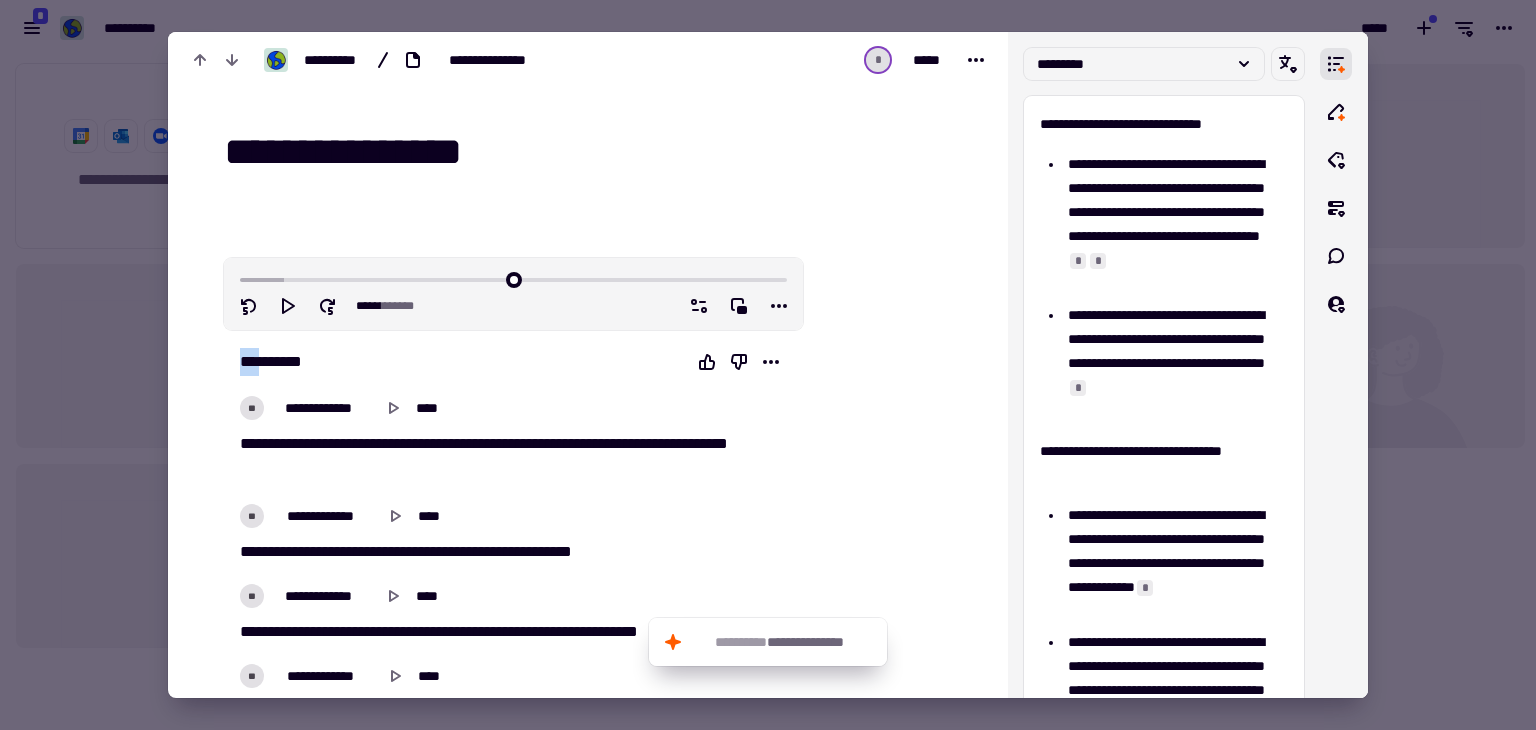 drag, startPoint x: 232, startPoint y: 357, endPoint x: 262, endPoint y: 355, distance: 30.066593 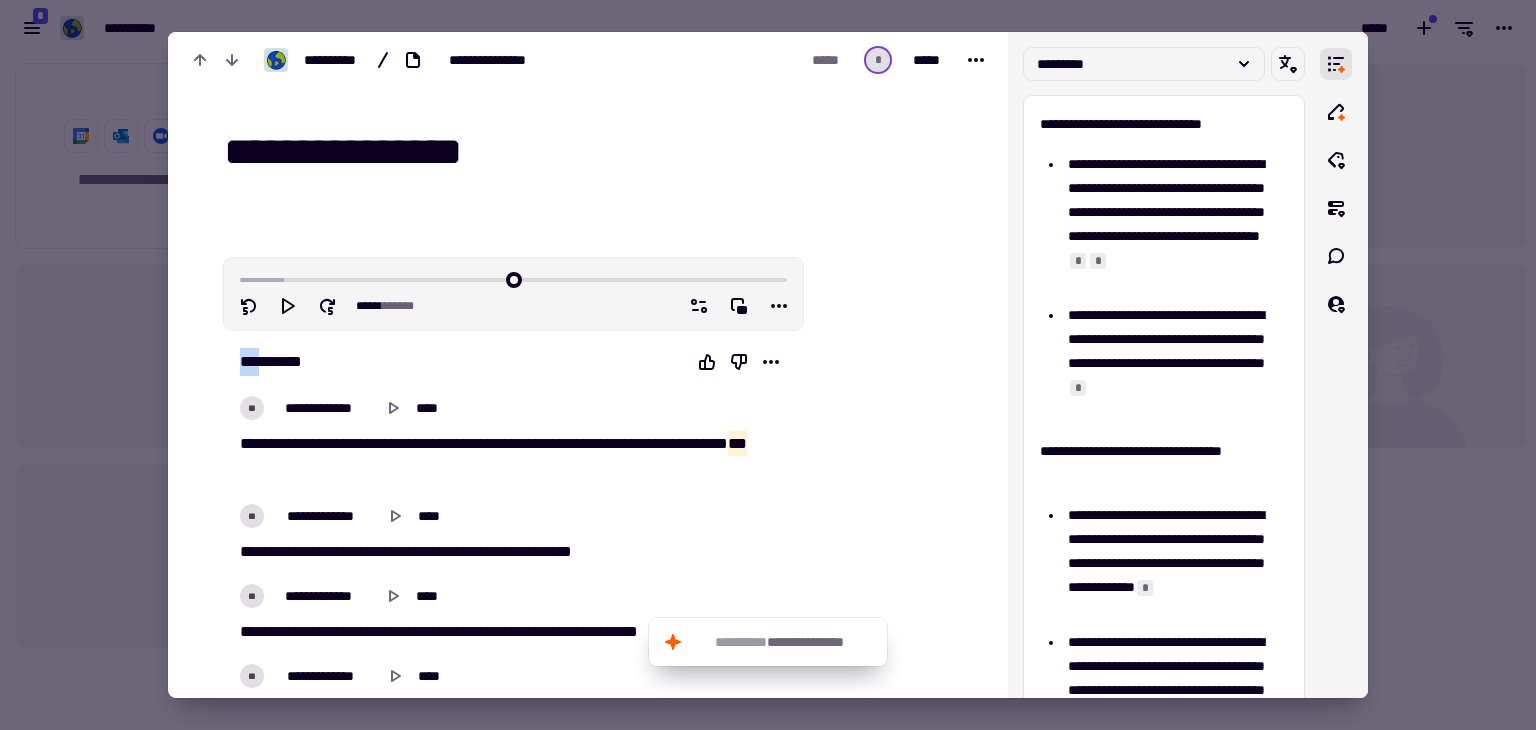 drag, startPoint x: 240, startPoint y: 363, endPoint x: 261, endPoint y: 377, distance: 25.23886 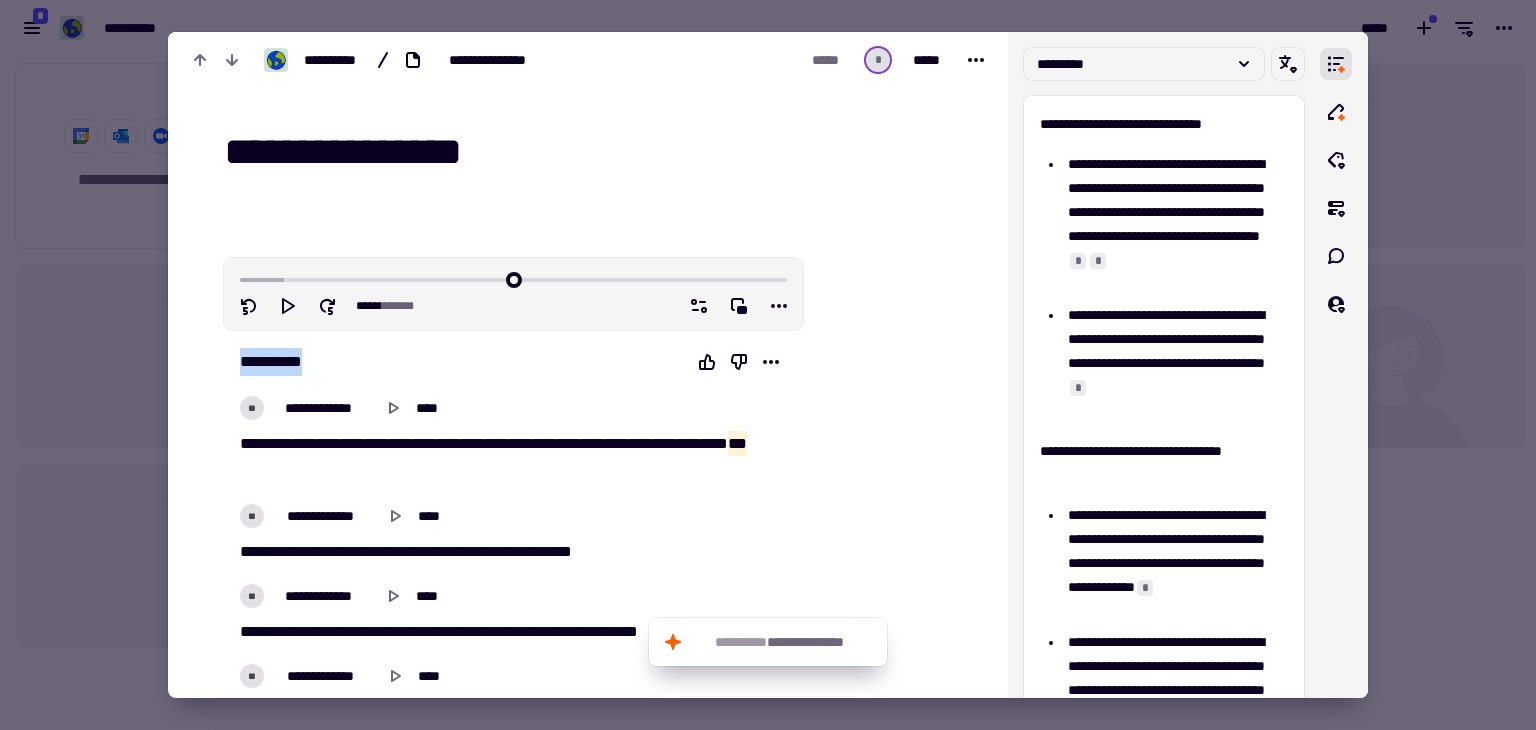 drag, startPoint x: 240, startPoint y: 361, endPoint x: 270, endPoint y: 388, distance: 40.36087 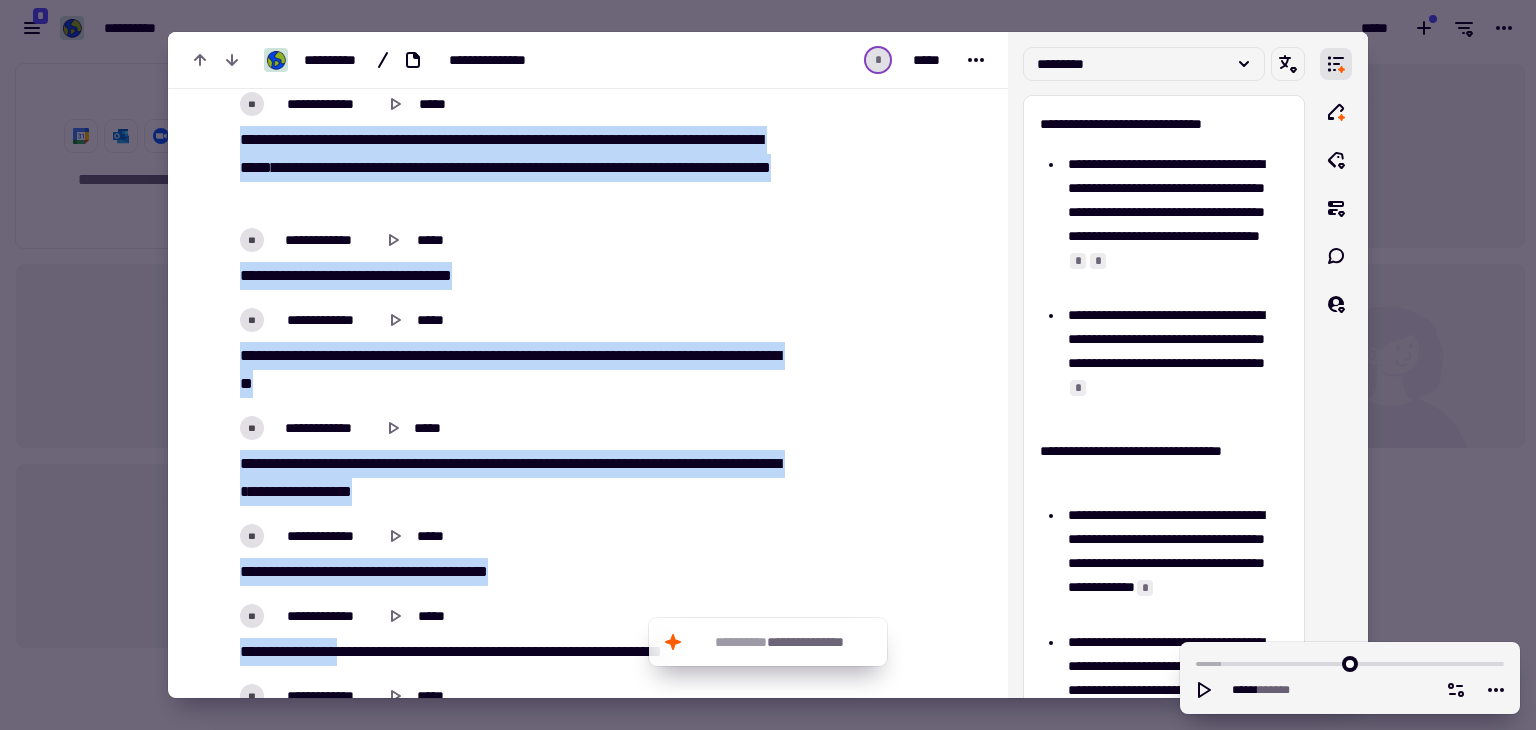 scroll, scrollTop: 6900, scrollLeft: 0, axis: vertical 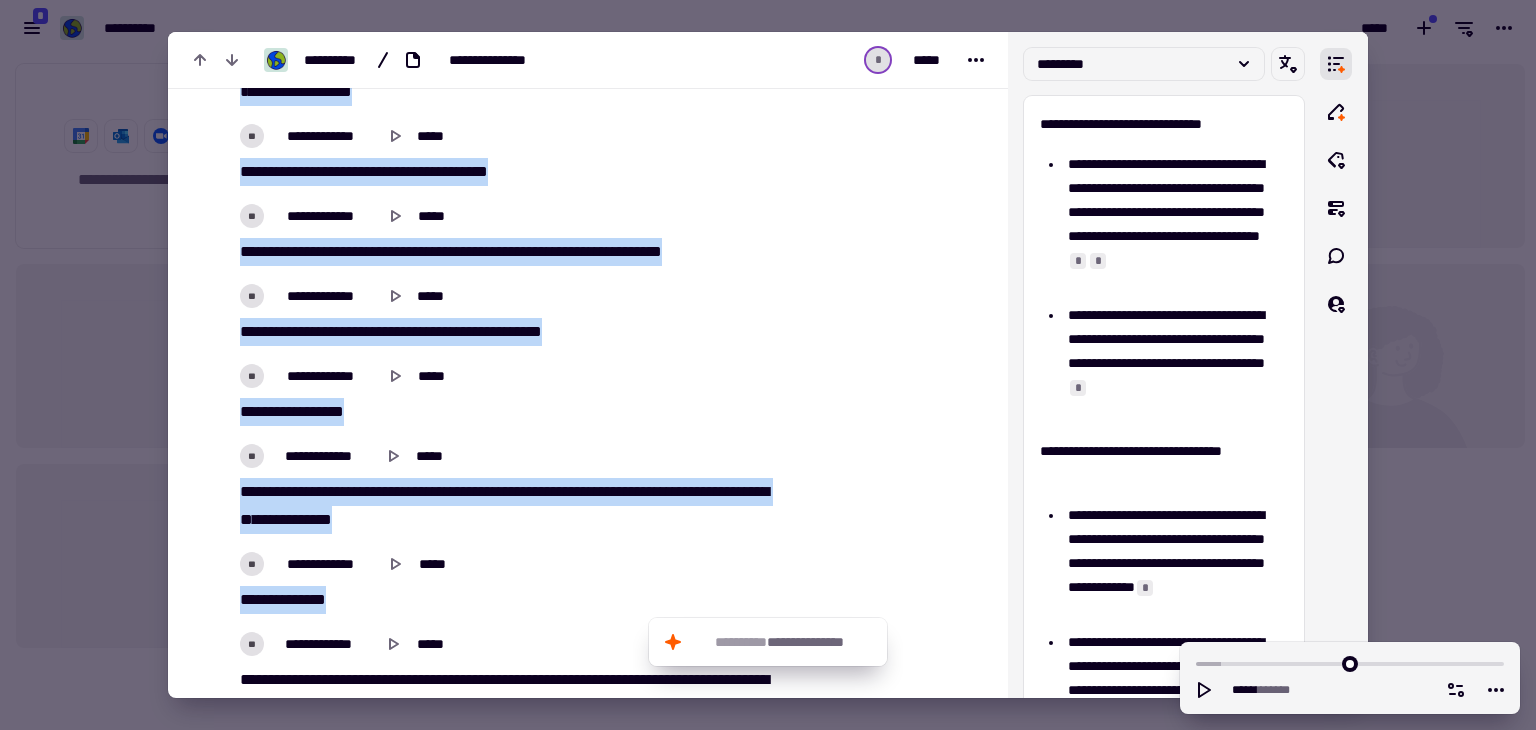 drag, startPoint x: 229, startPoint y: 443, endPoint x: 336, endPoint y: 616, distance: 203.41583 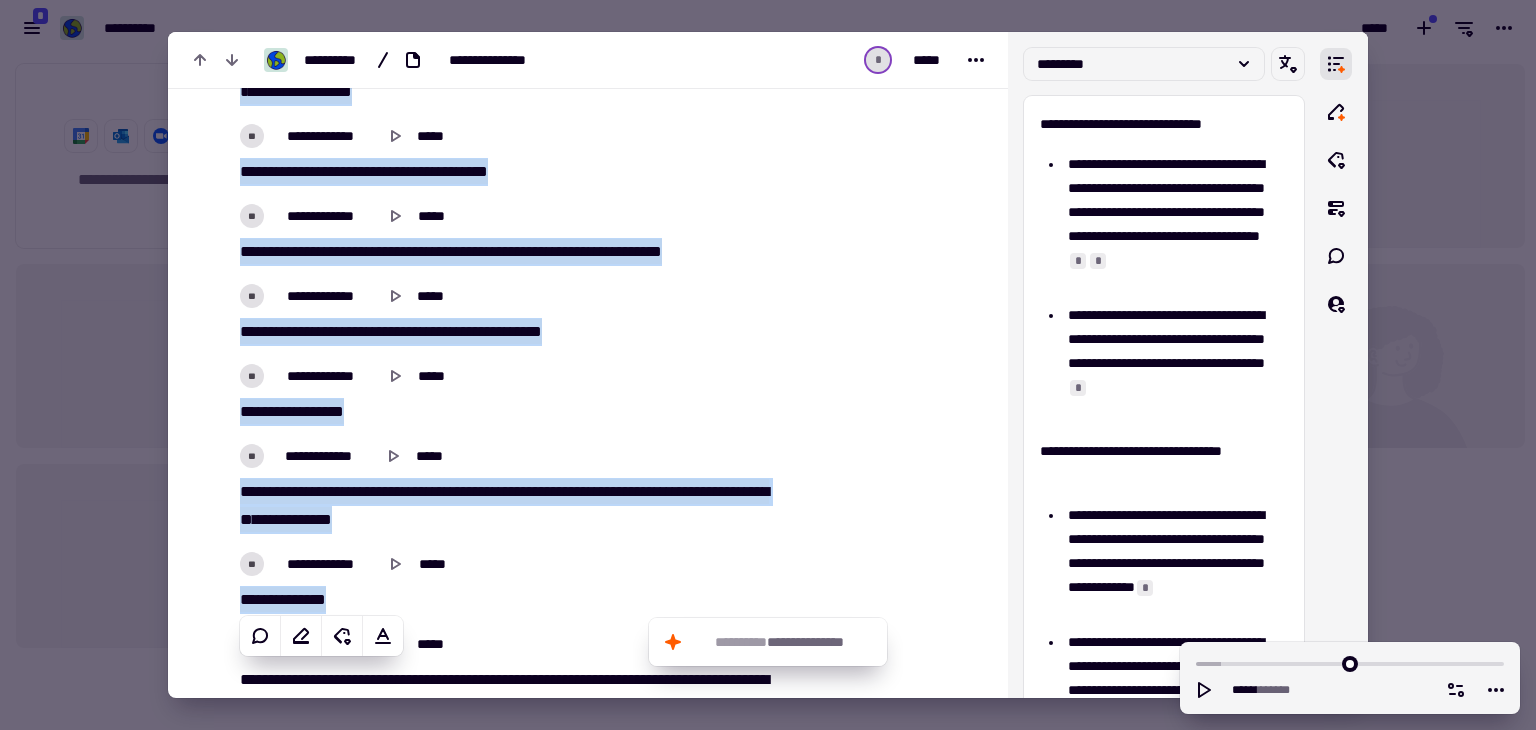 click 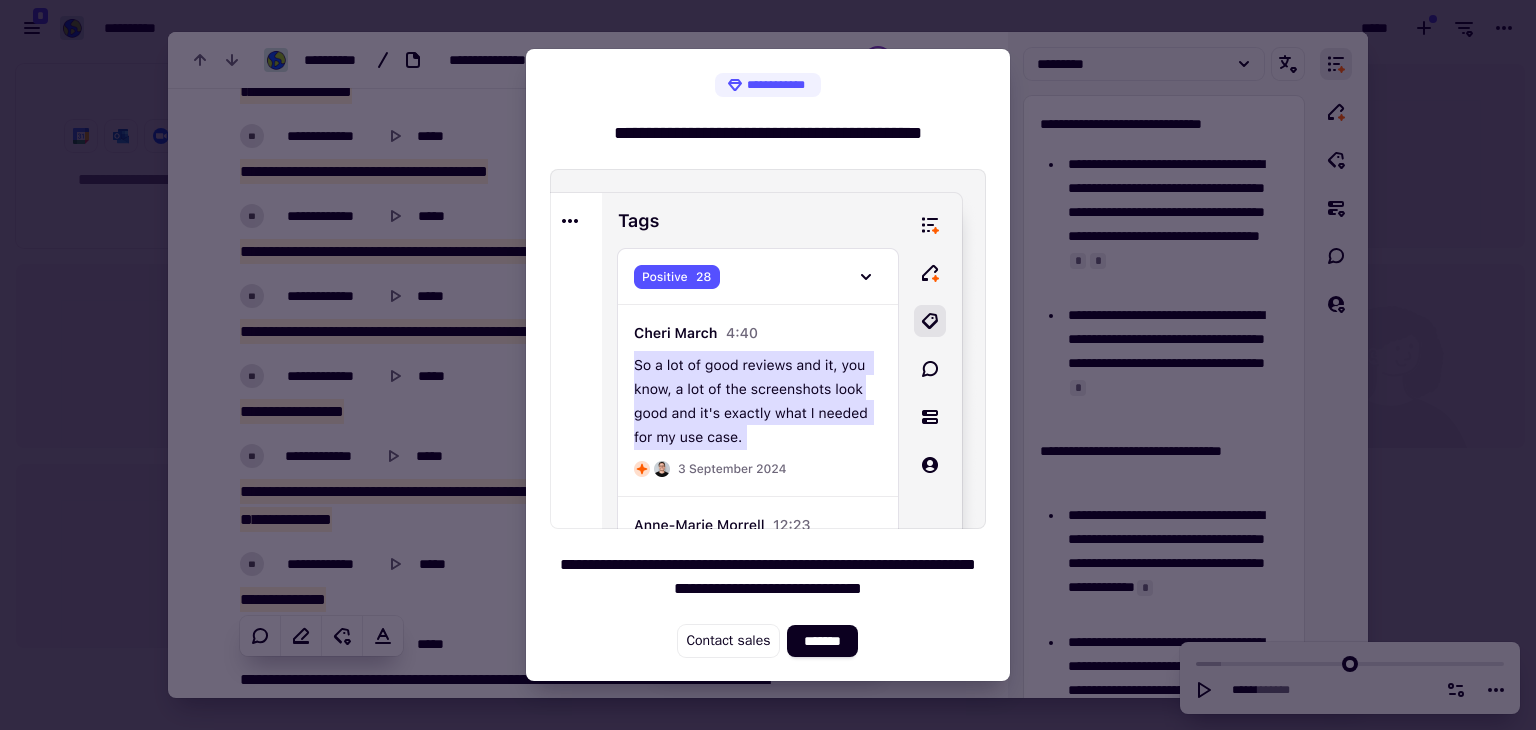 click at bounding box center (768, 365) 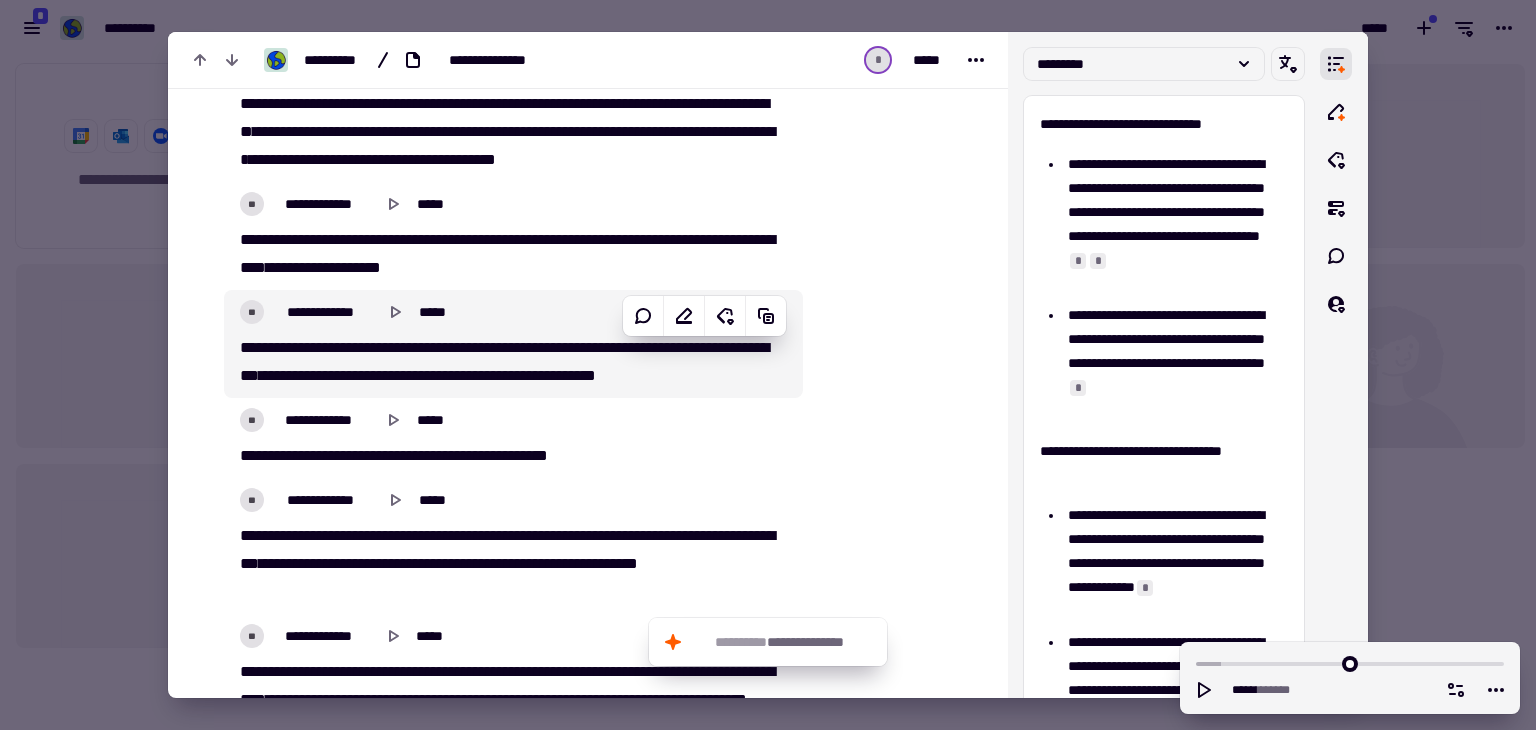 scroll, scrollTop: 7576, scrollLeft: 0, axis: vertical 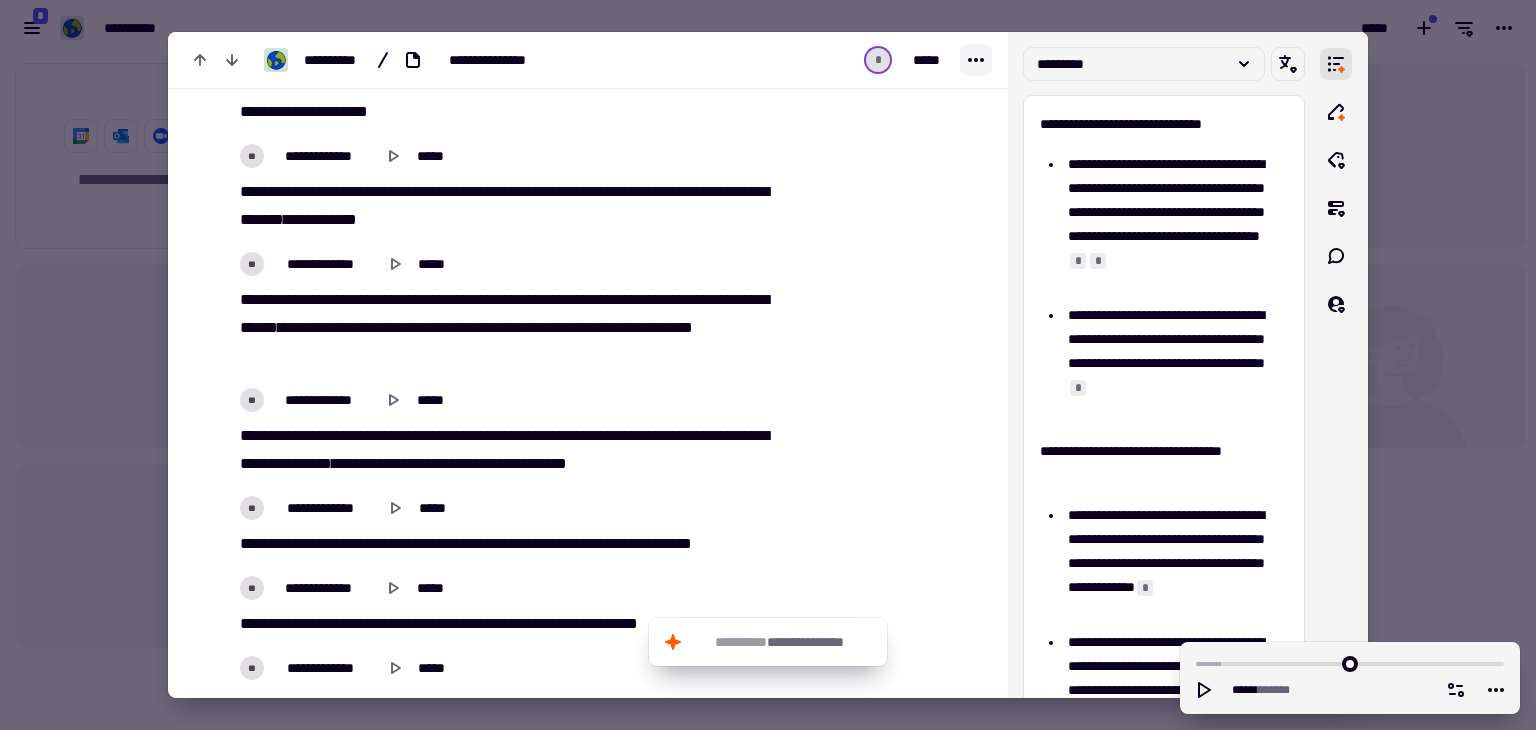 click 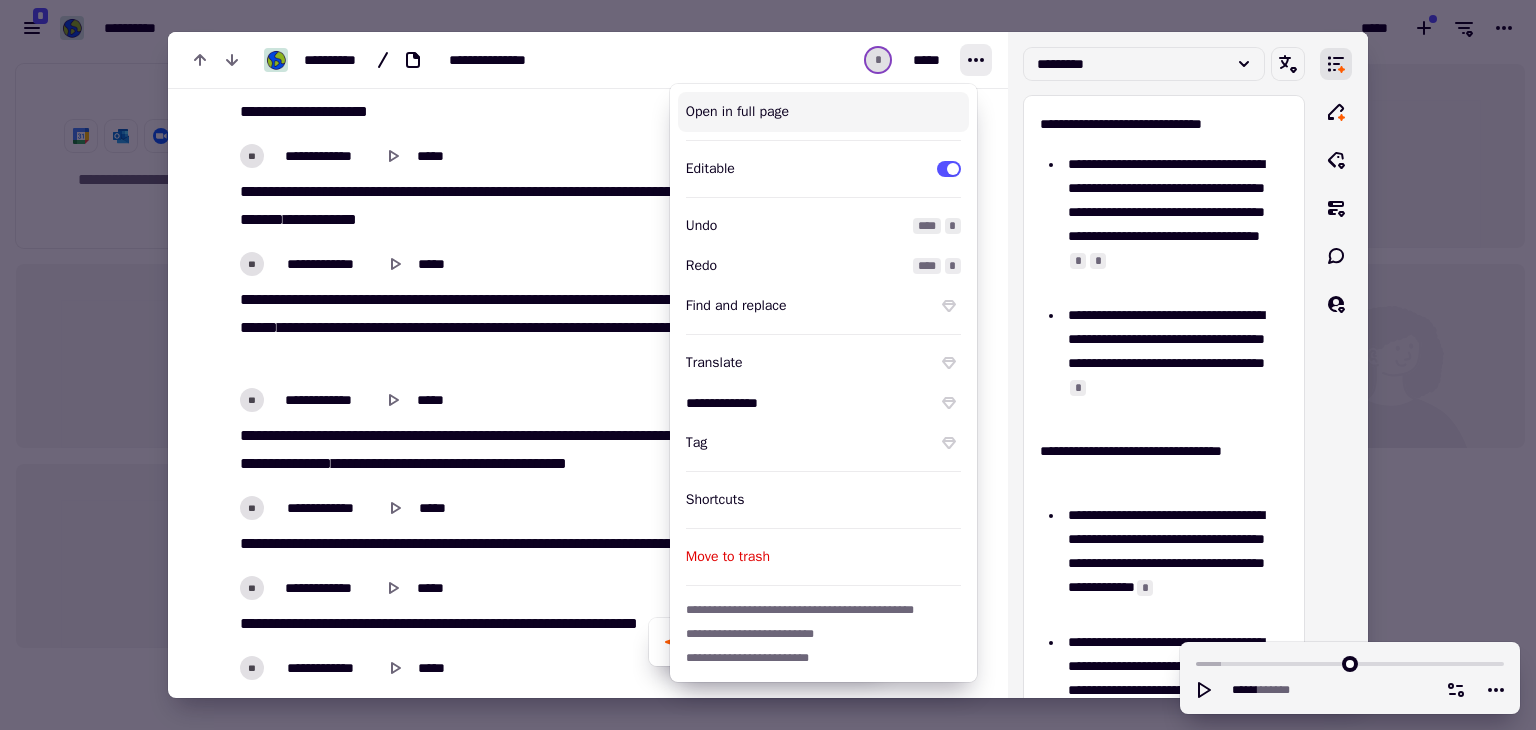 click on "**********" at bounding box center (588, -1694) 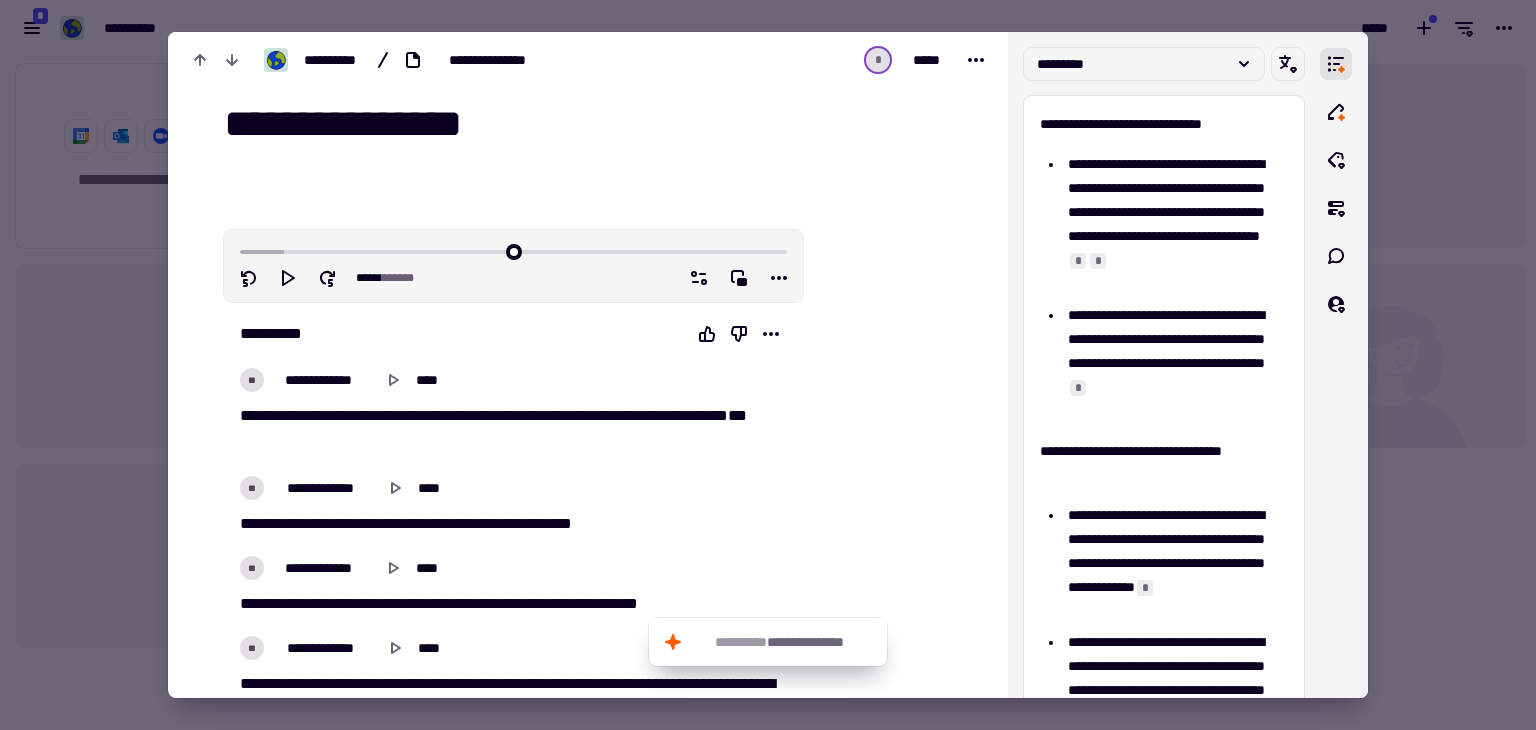 scroll, scrollTop: 0, scrollLeft: 0, axis: both 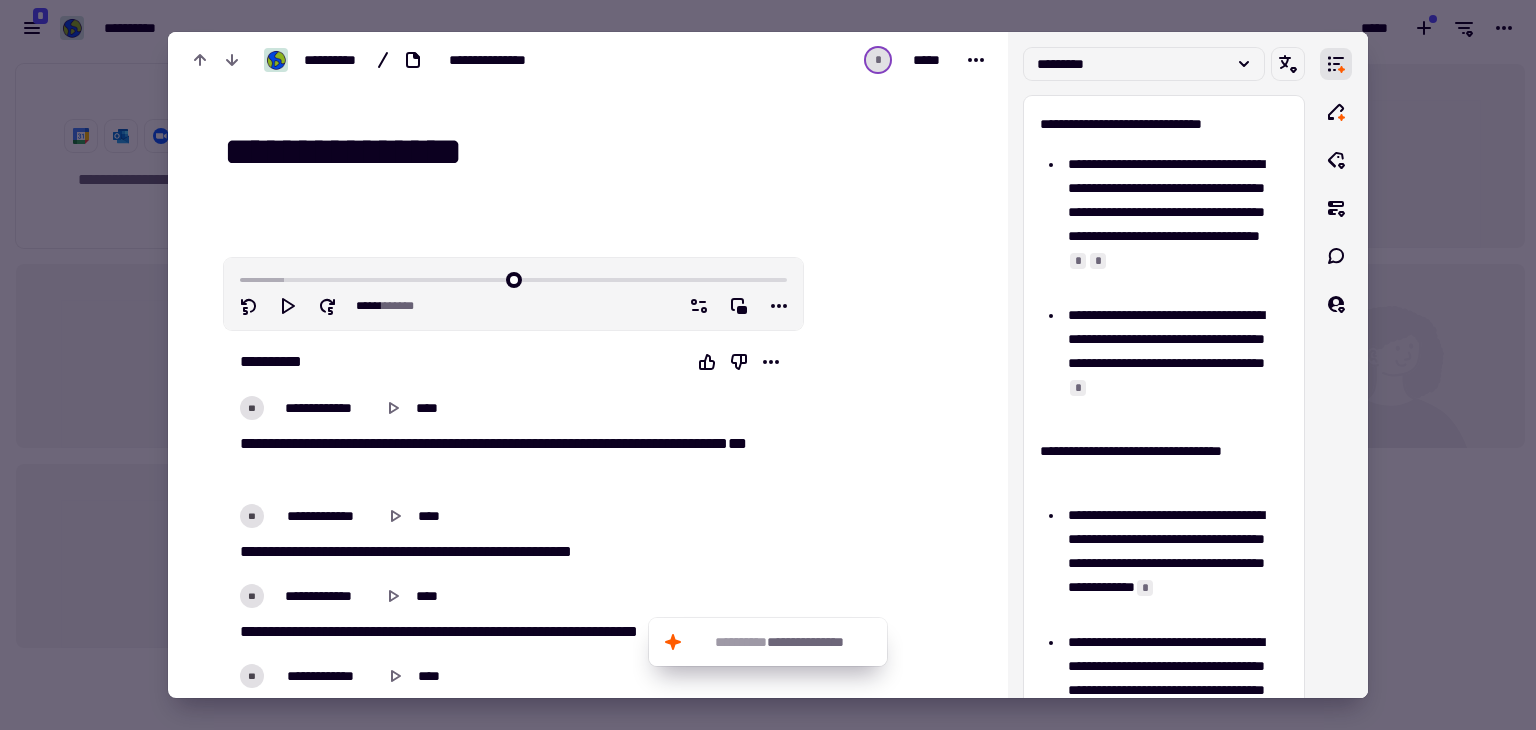 drag, startPoint x: 207, startPoint y: 143, endPoint x: 204, endPoint y: 434, distance: 291.01547 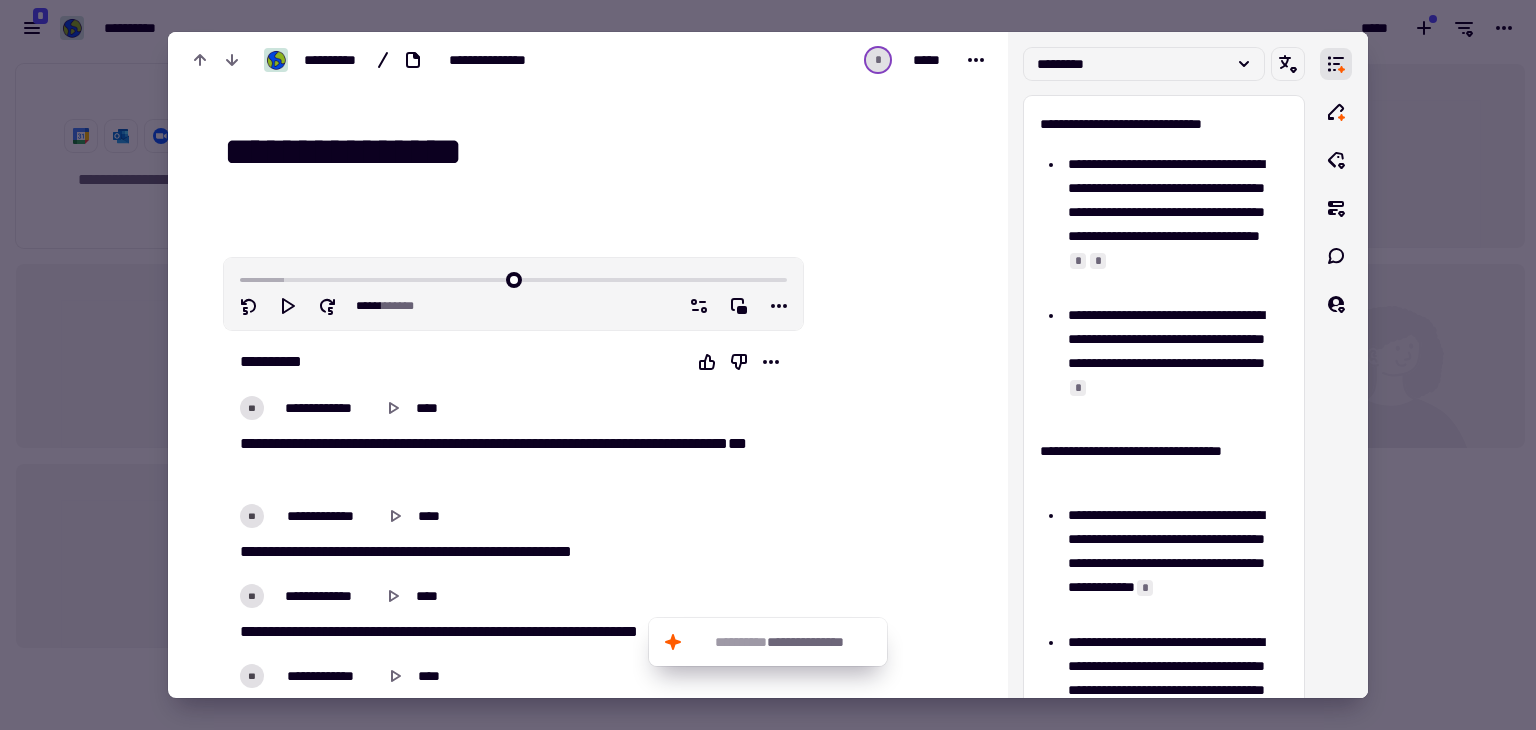 click on "**********" at bounding box center [588, 5882] 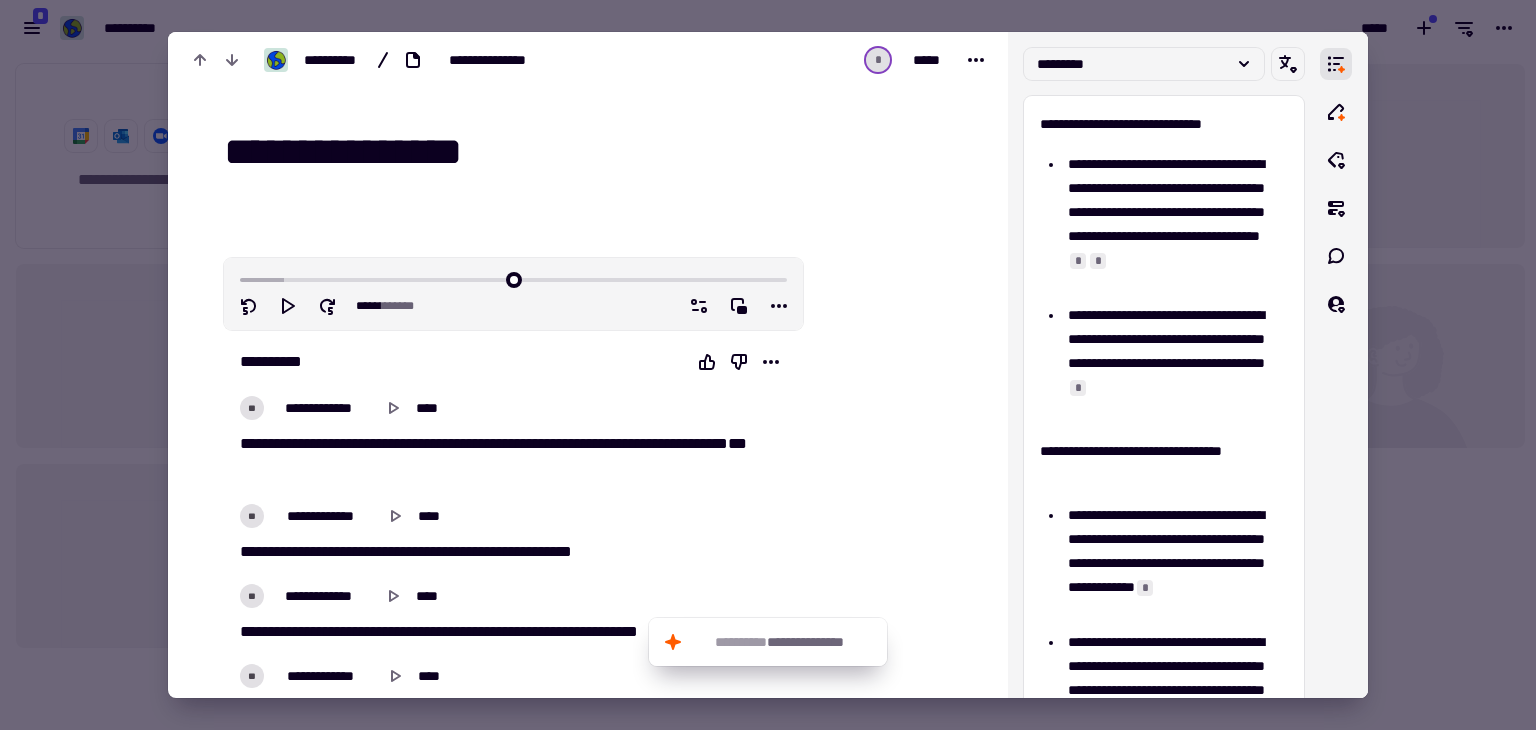 drag, startPoint x: 203, startPoint y: 402, endPoint x: 195, endPoint y: 412, distance: 12.806249 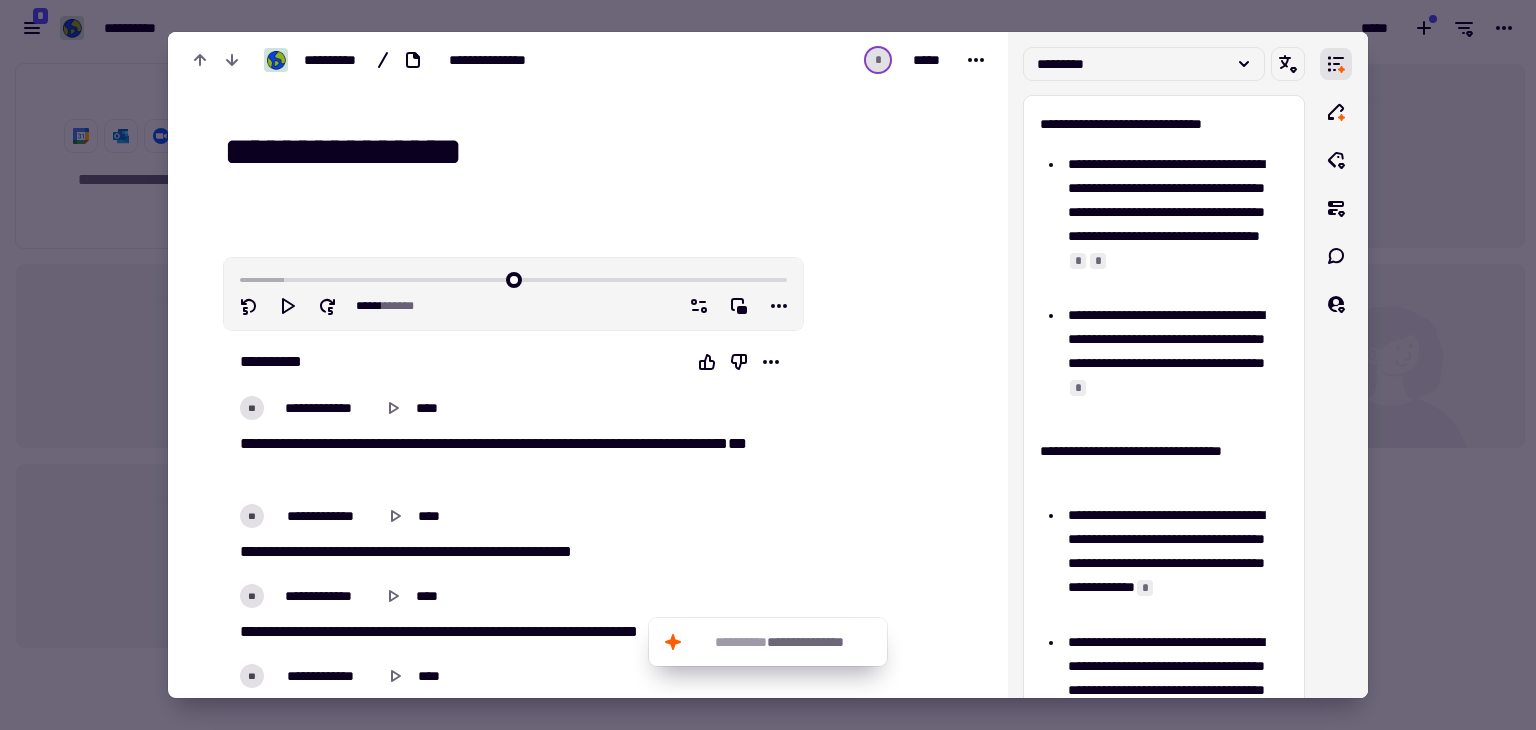 click on "**********" at bounding box center (588, 5882) 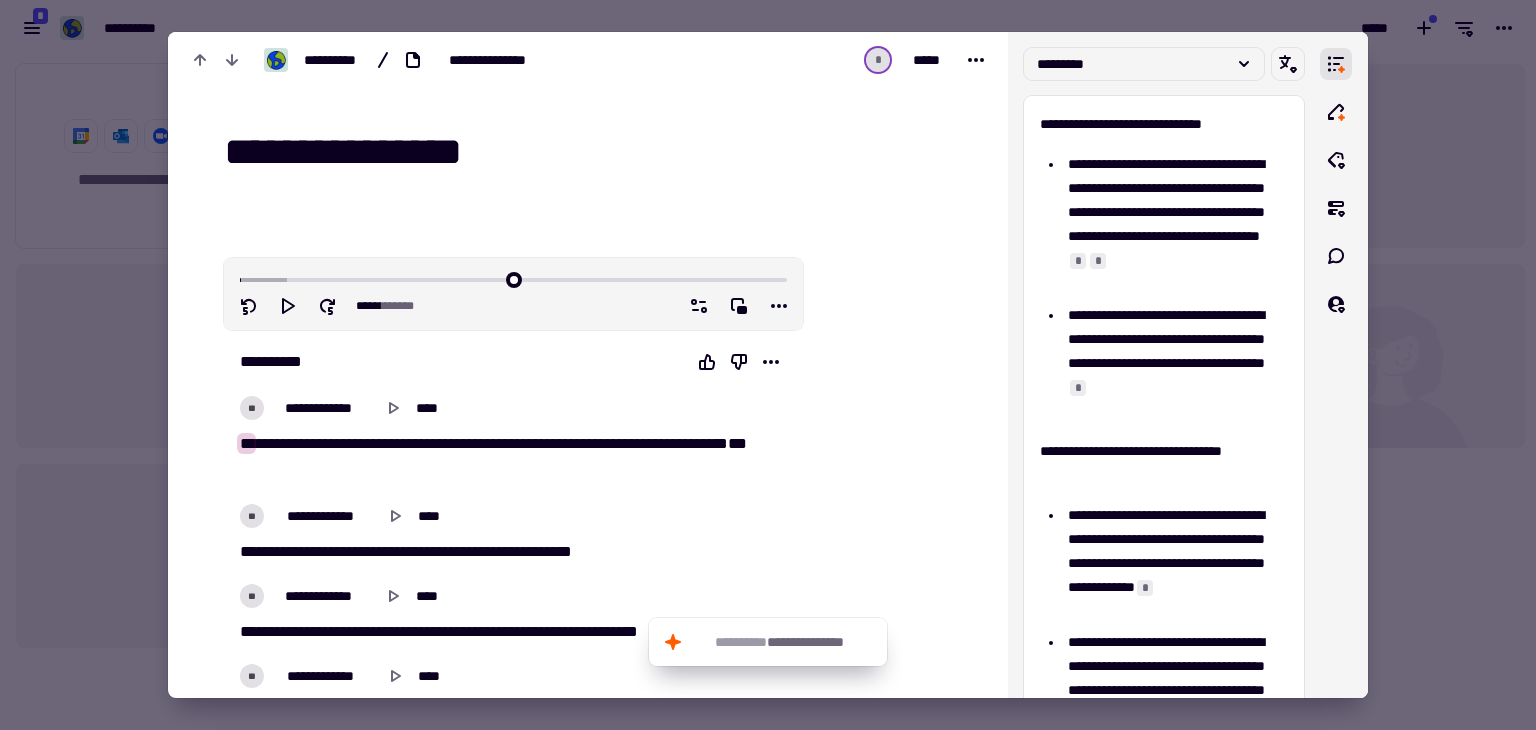 click on "**********" at bounding box center (513, 408) 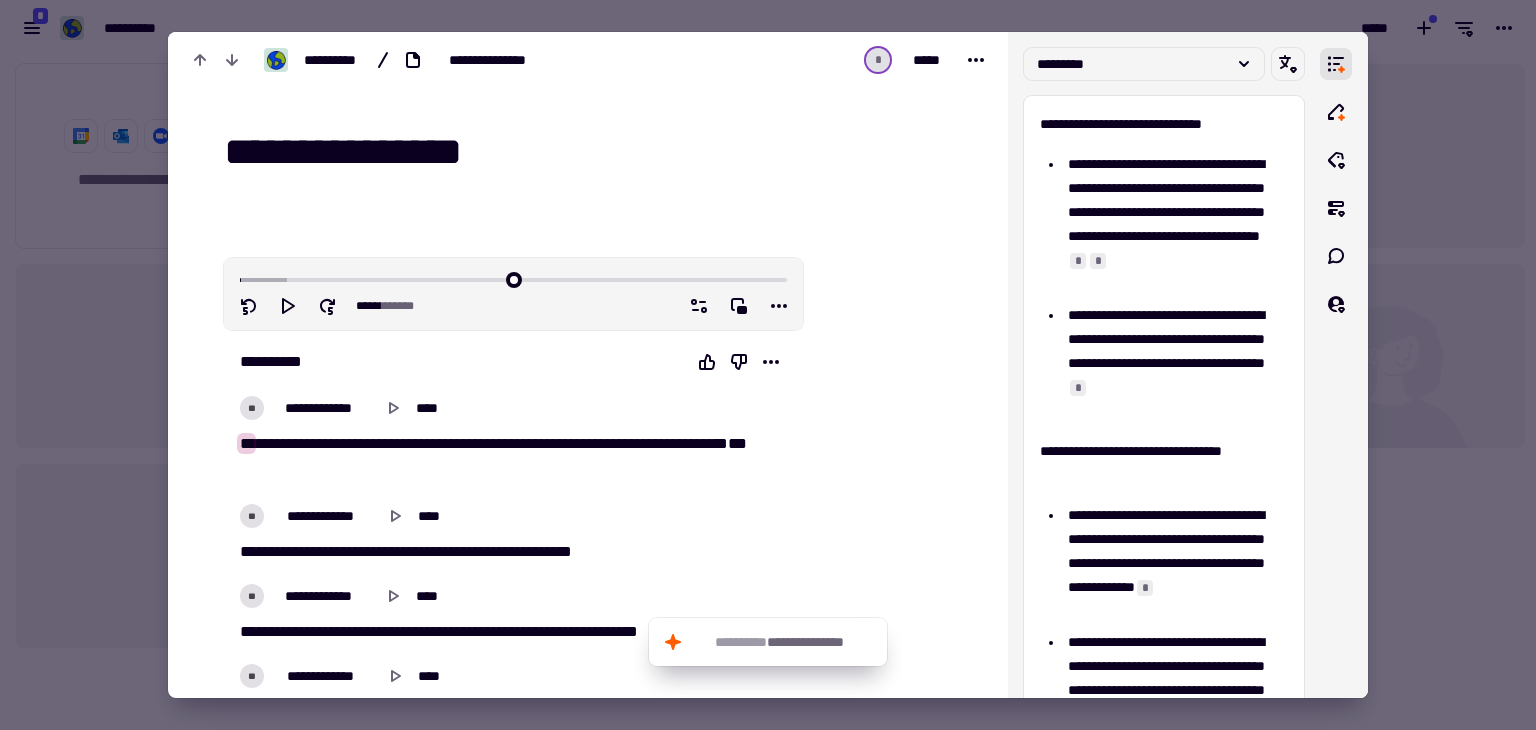 drag, startPoint x: 266, startPoint y: 416, endPoint x: 323, endPoint y: 493, distance: 95.80188 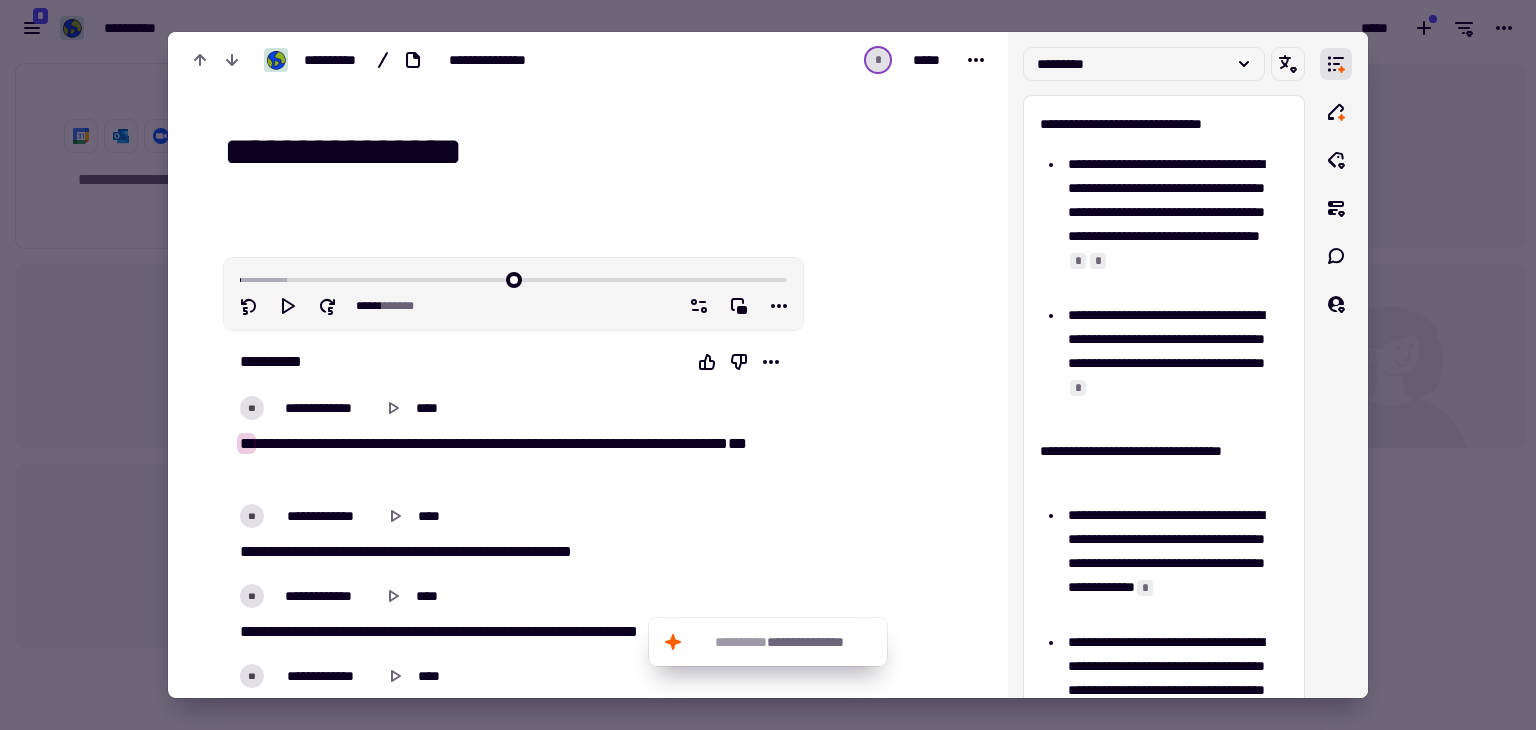 click on "**********" at bounding box center [513, 5870] 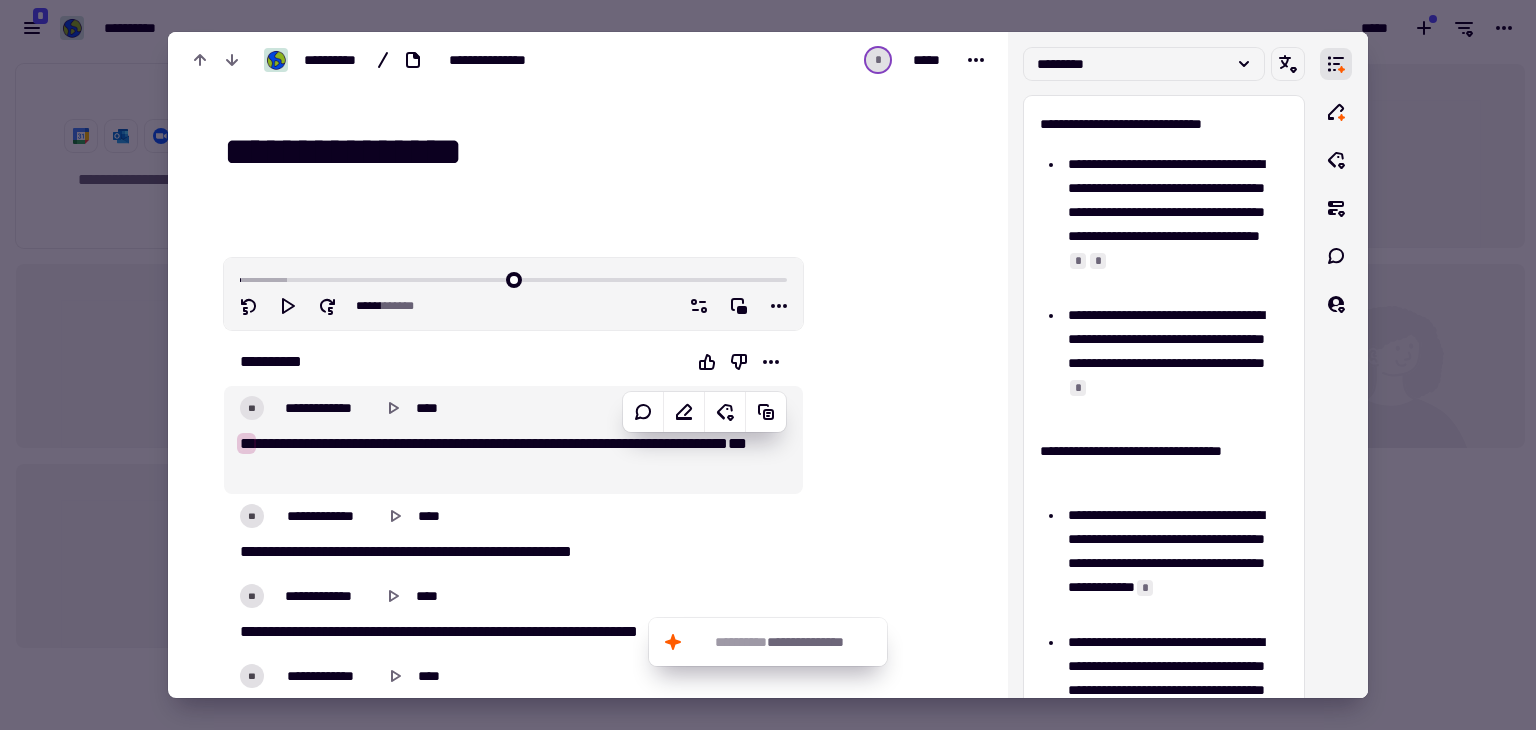 click at bounding box center (891, 5891) 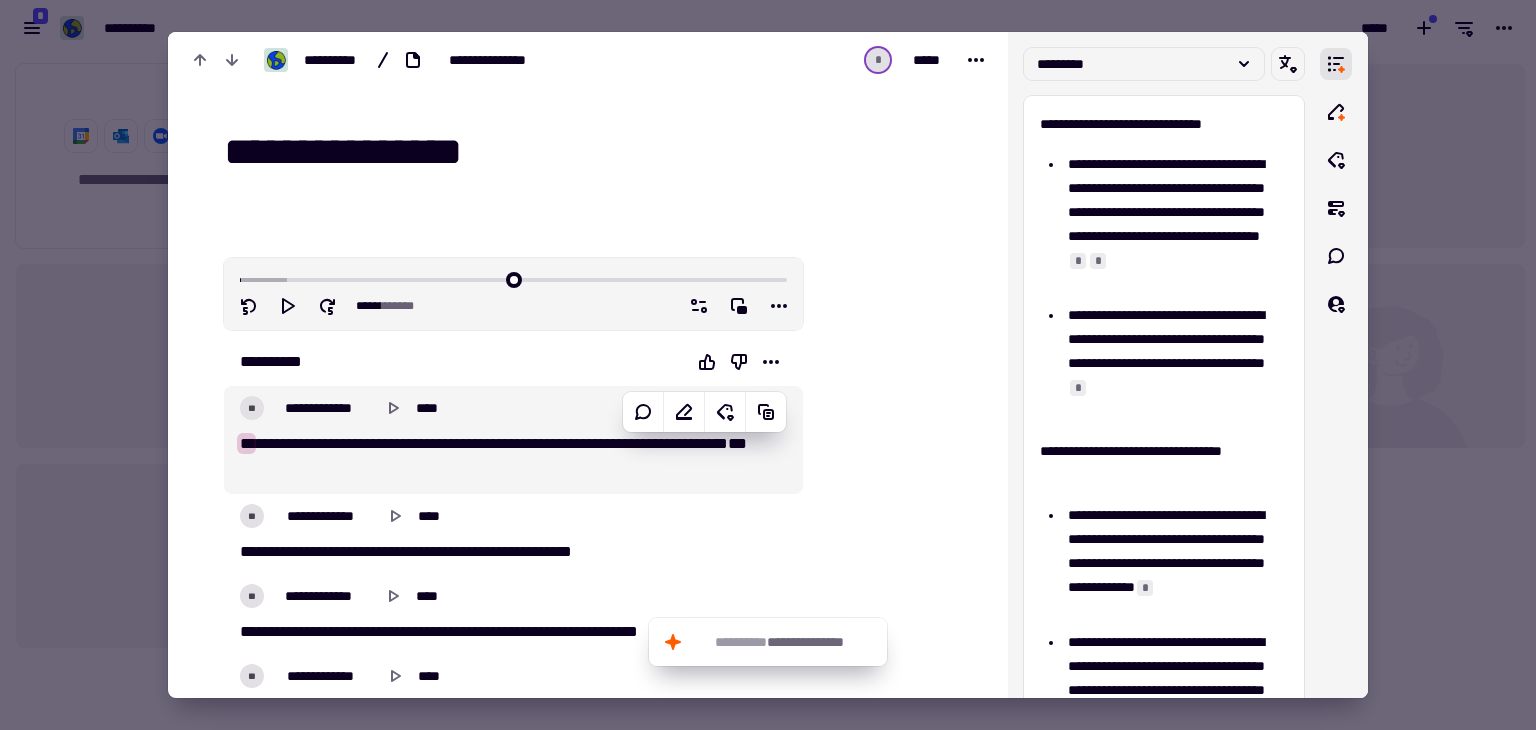 click at bounding box center (891, 5891) 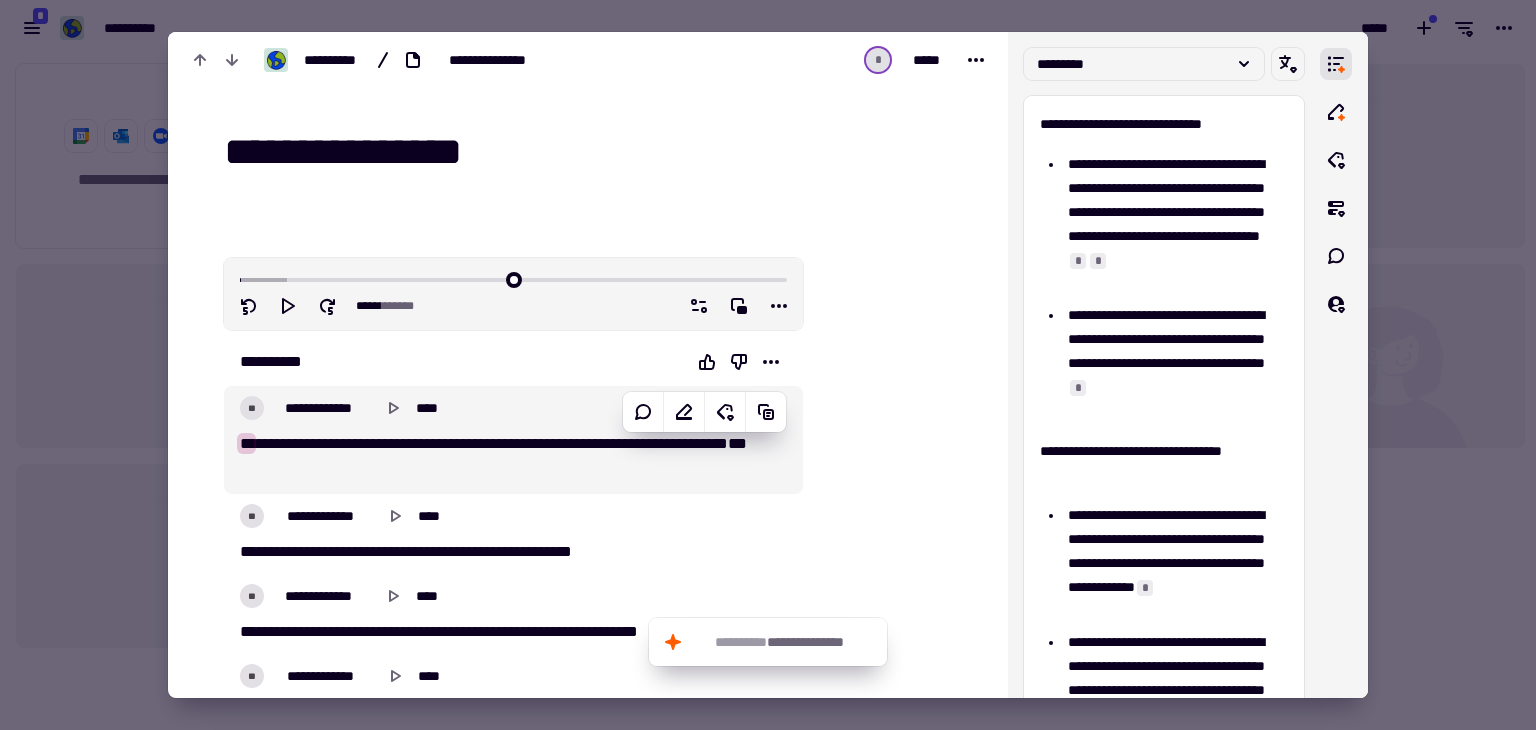 click at bounding box center [891, 5891] 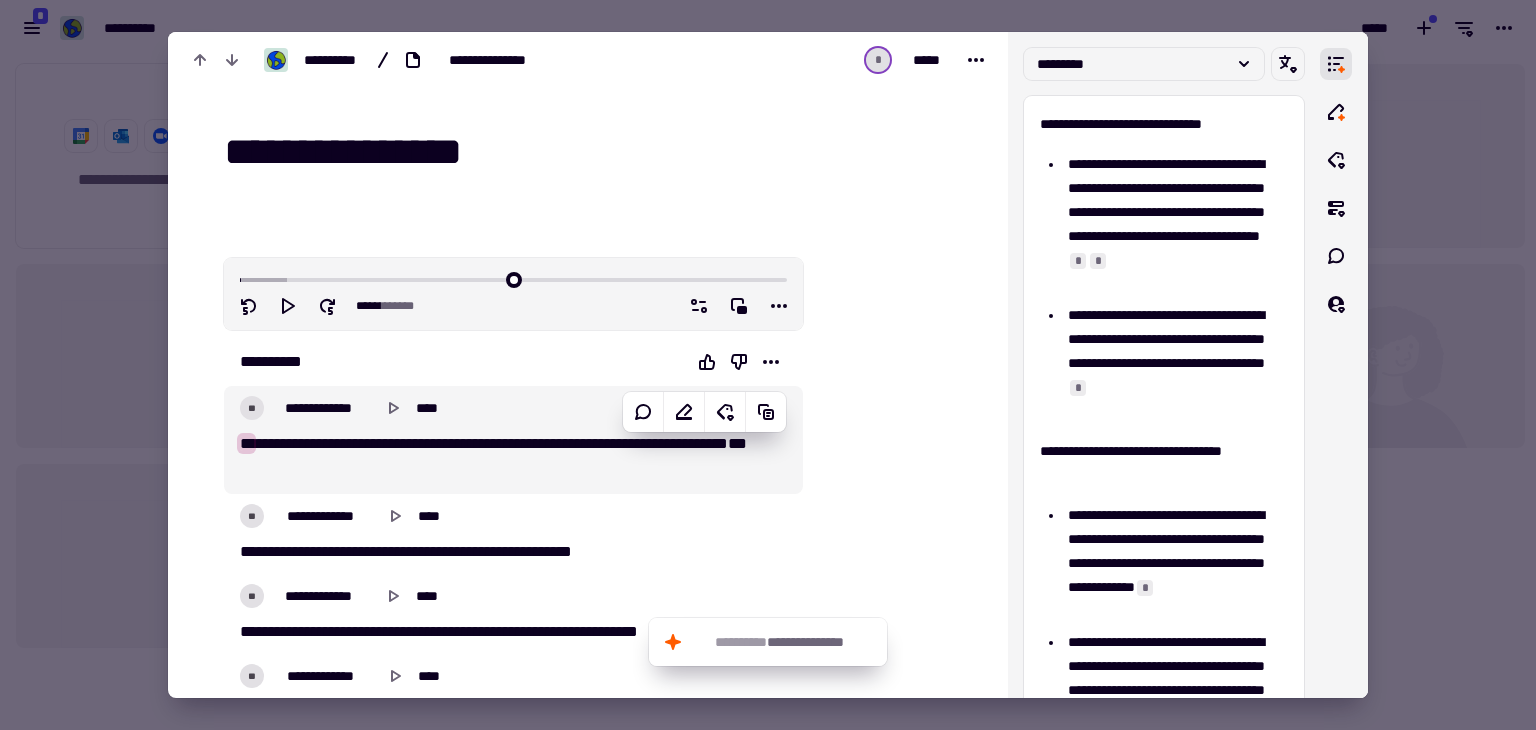 click at bounding box center (891, 5891) 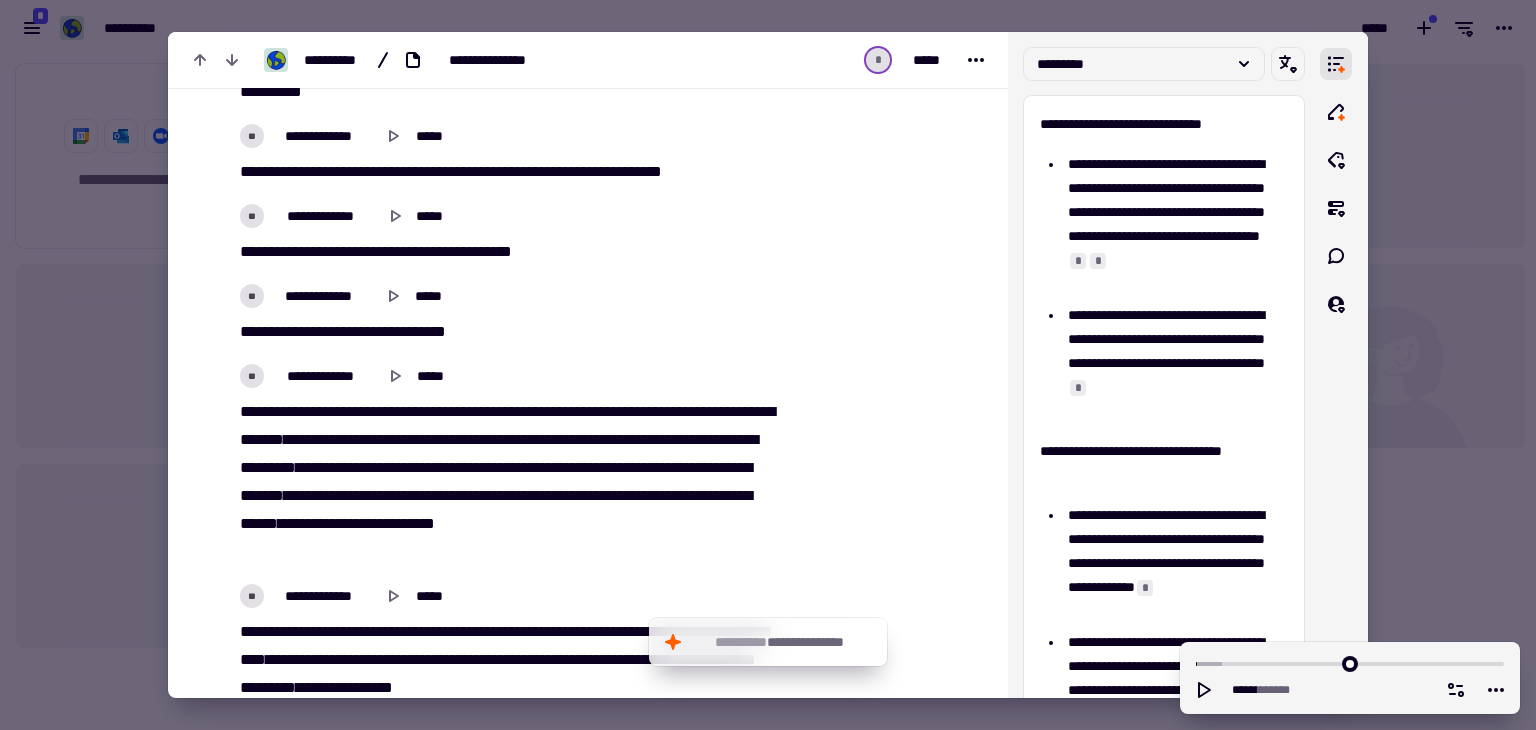 scroll, scrollTop: 10976, scrollLeft: 0, axis: vertical 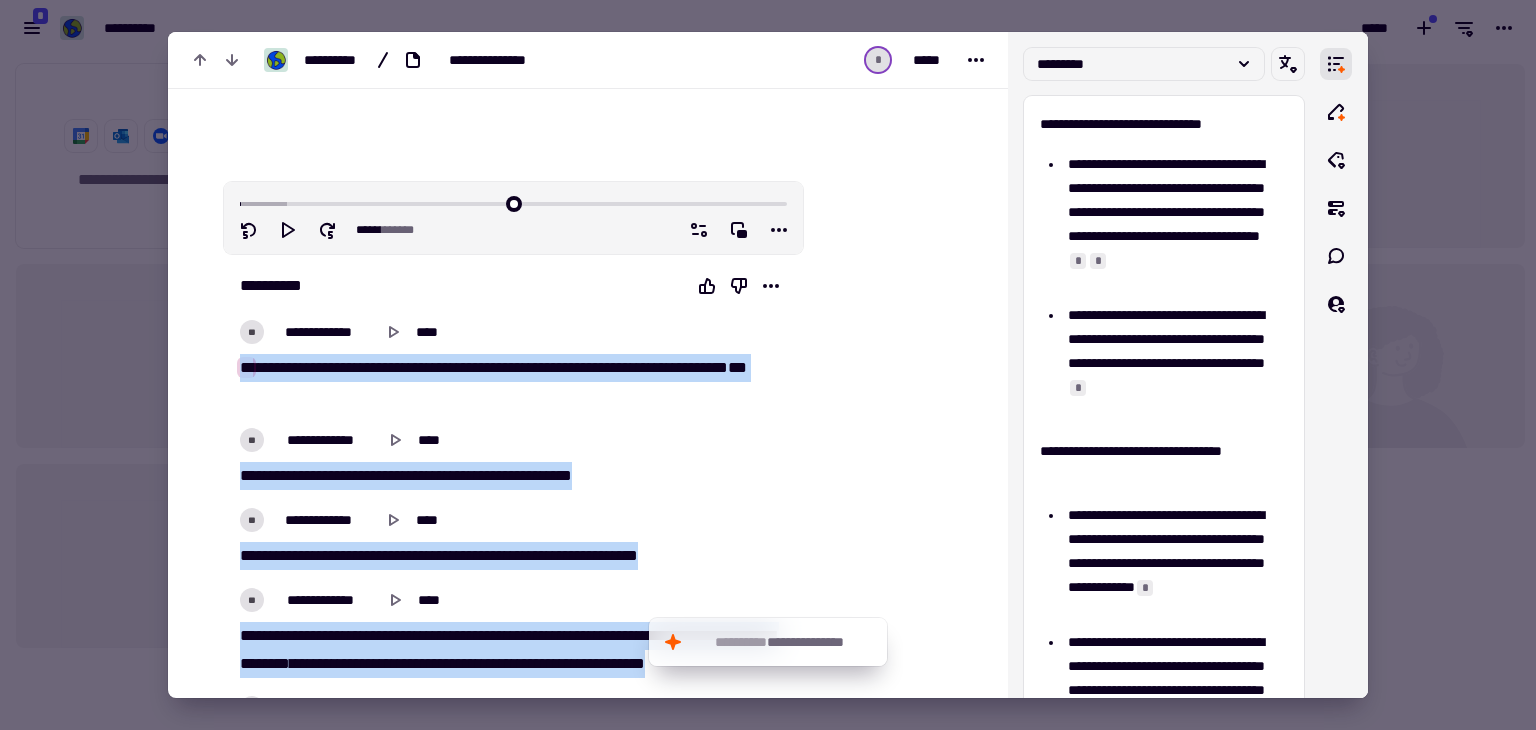 drag, startPoint x: 509, startPoint y: 361, endPoint x: 215, endPoint y: 317, distance: 297.2743 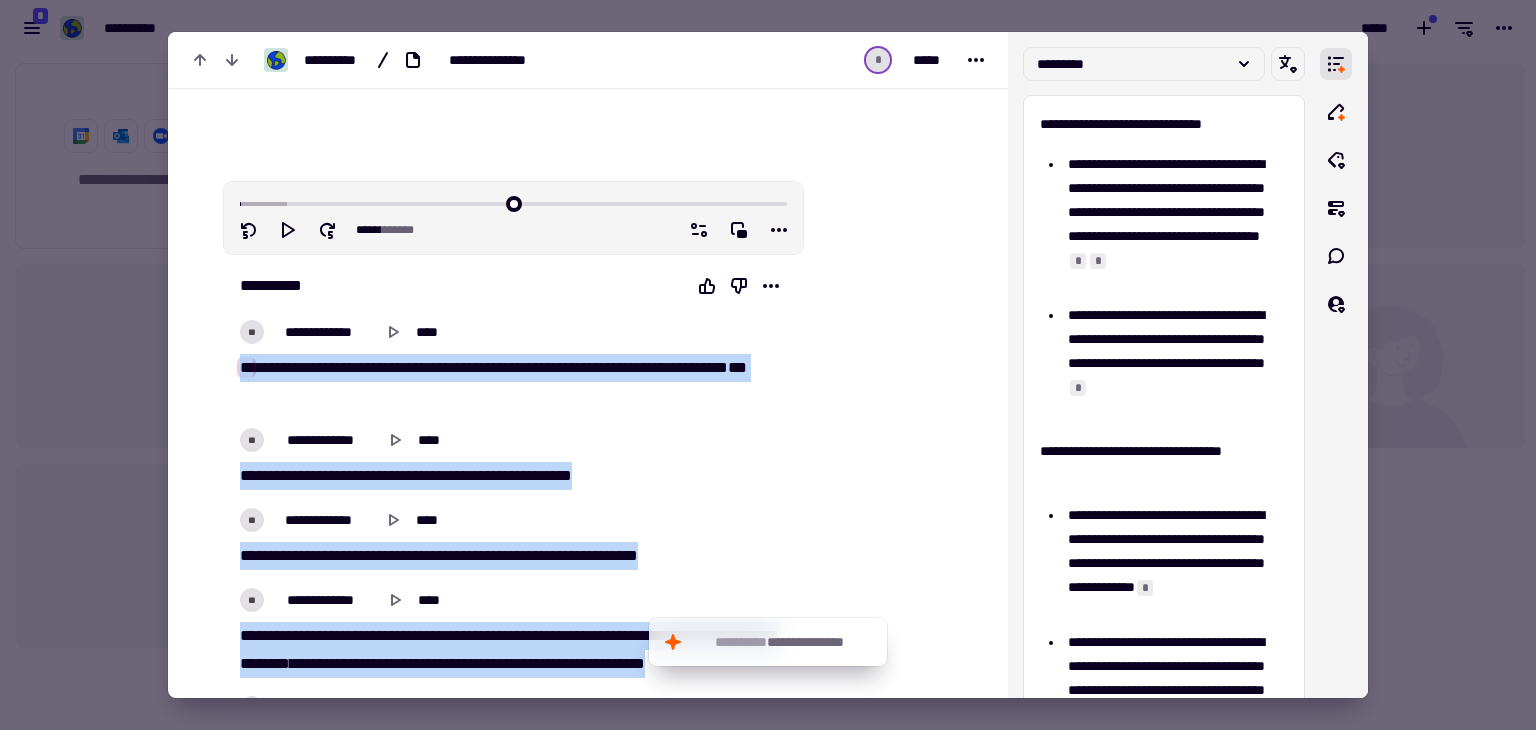 click on "**********" at bounding box center (501, 5831) 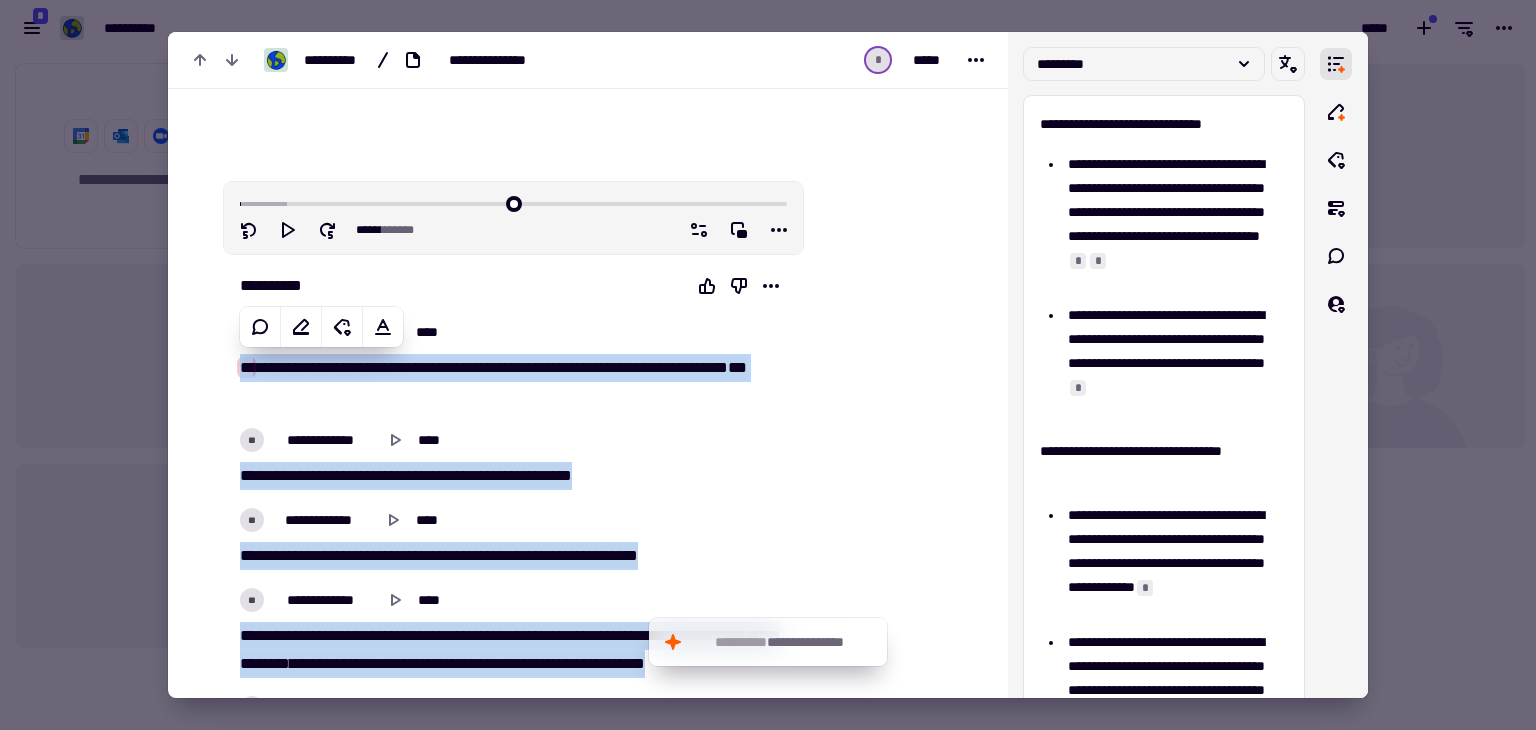 copy on "**********" 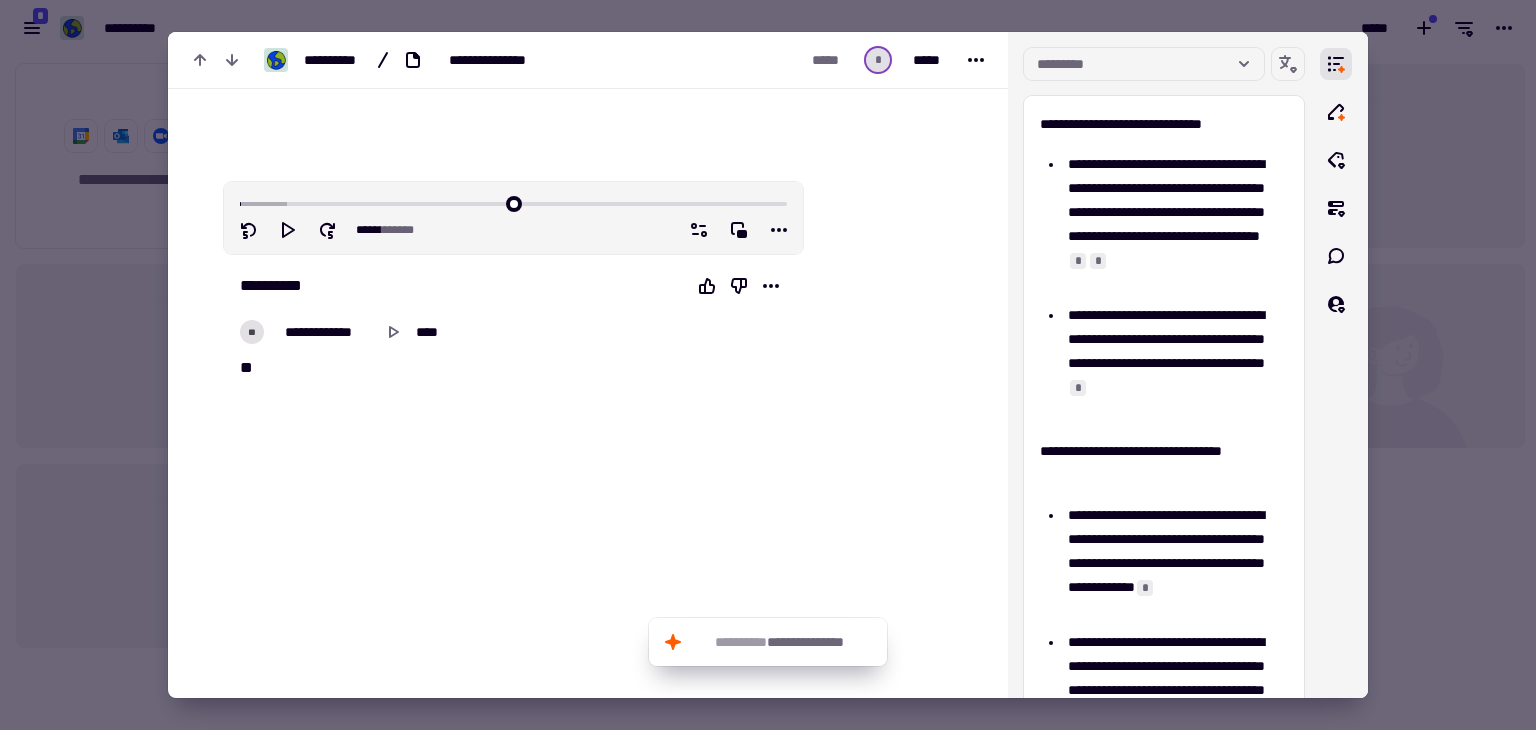 type 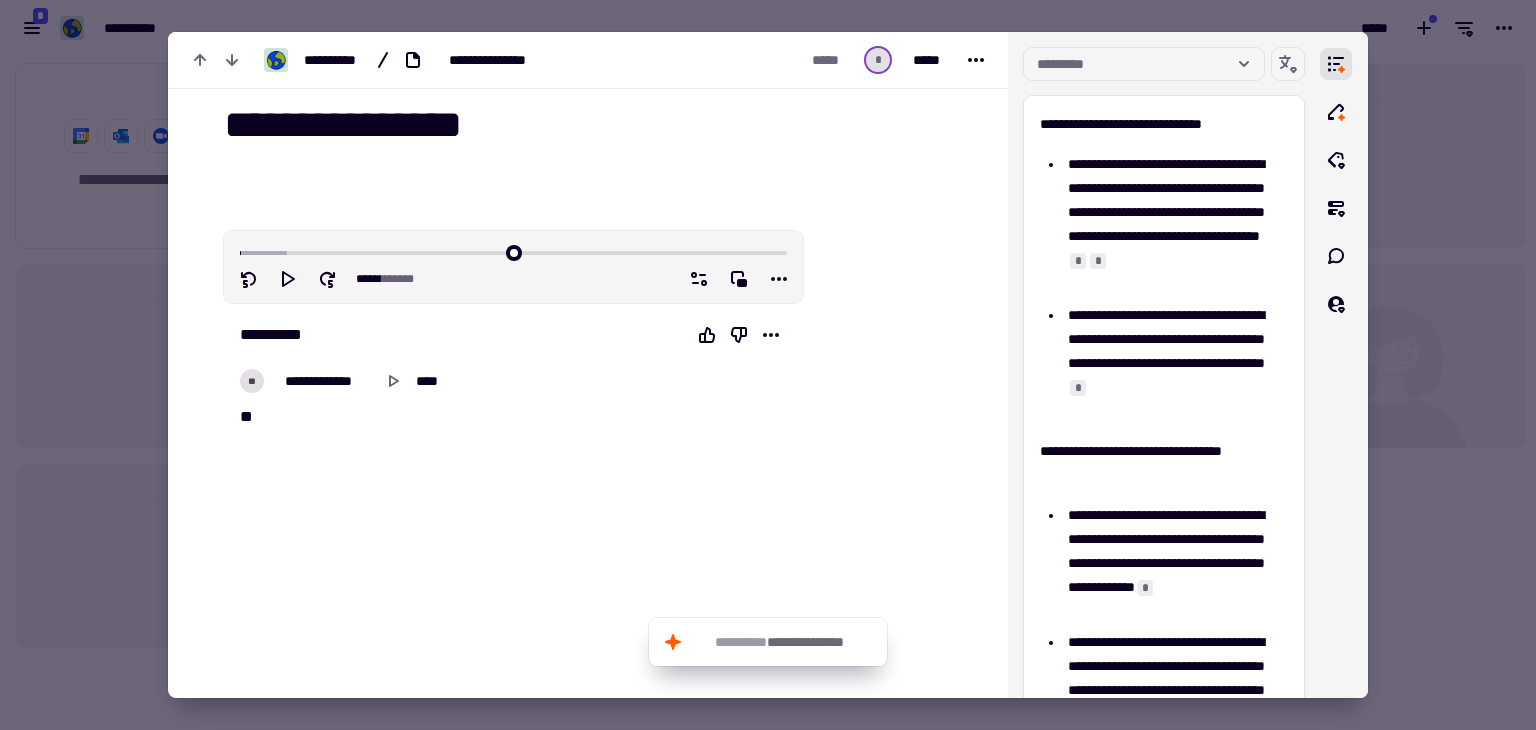 scroll, scrollTop: 0, scrollLeft: 0, axis: both 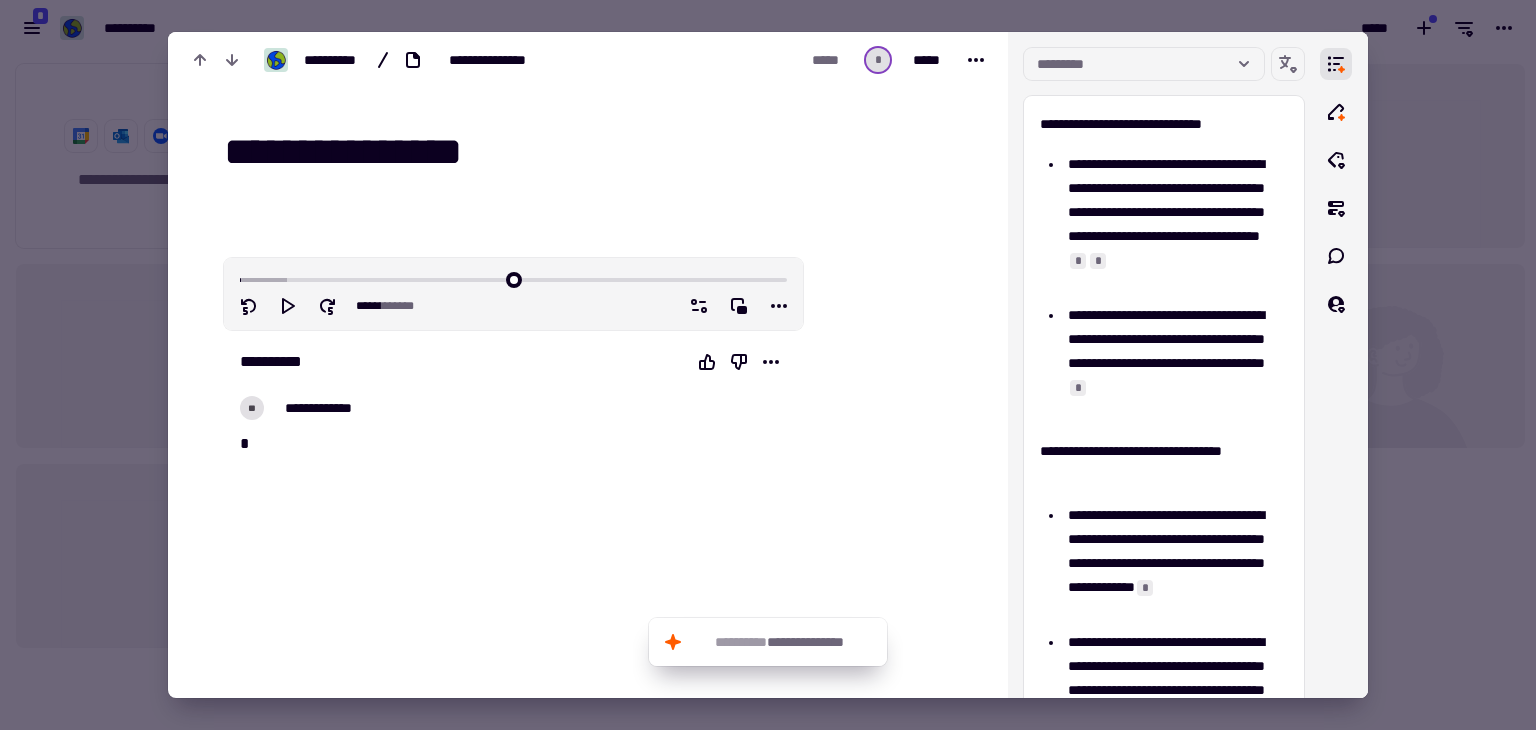 click at bounding box center (768, 365) 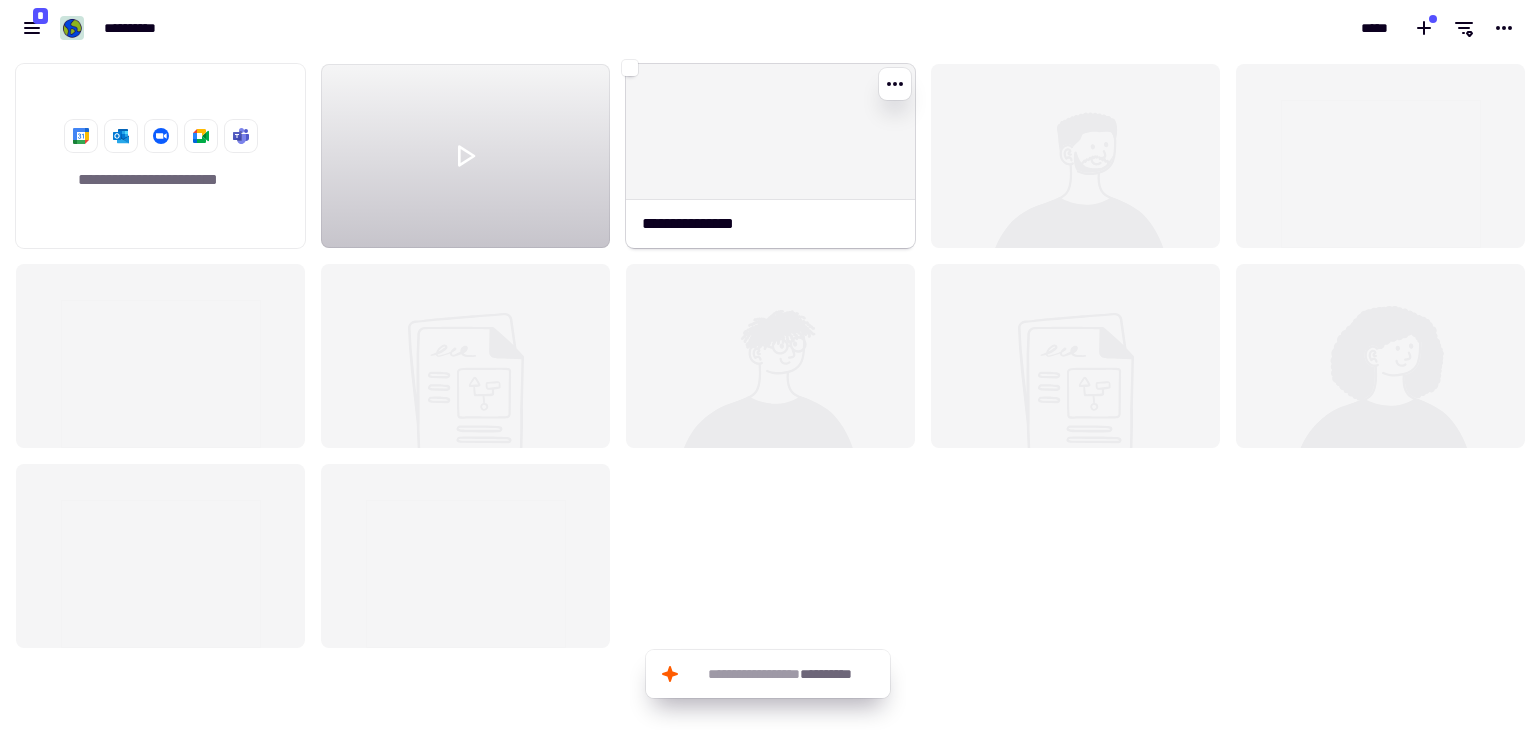 click 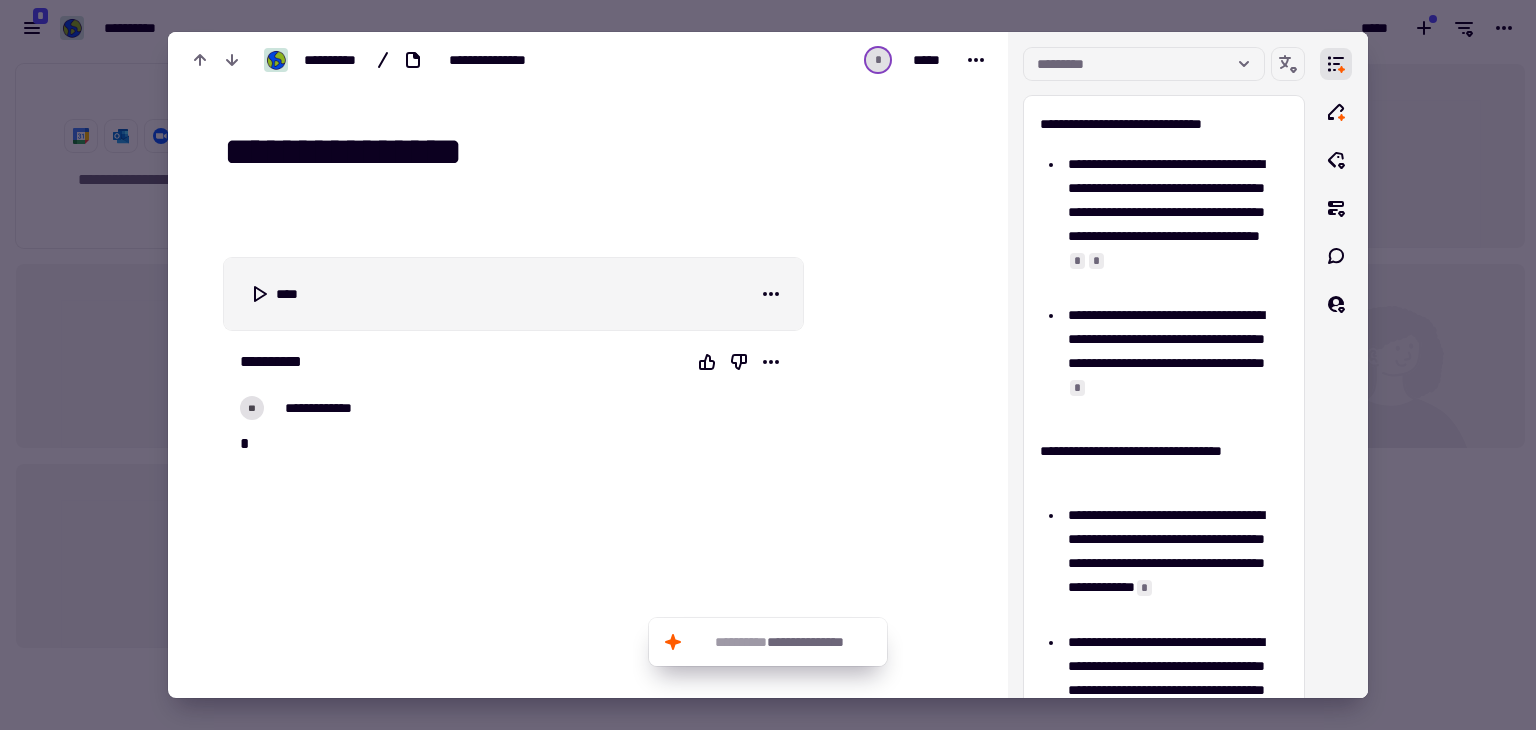 scroll, scrollTop: 0, scrollLeft: 0, axis: both 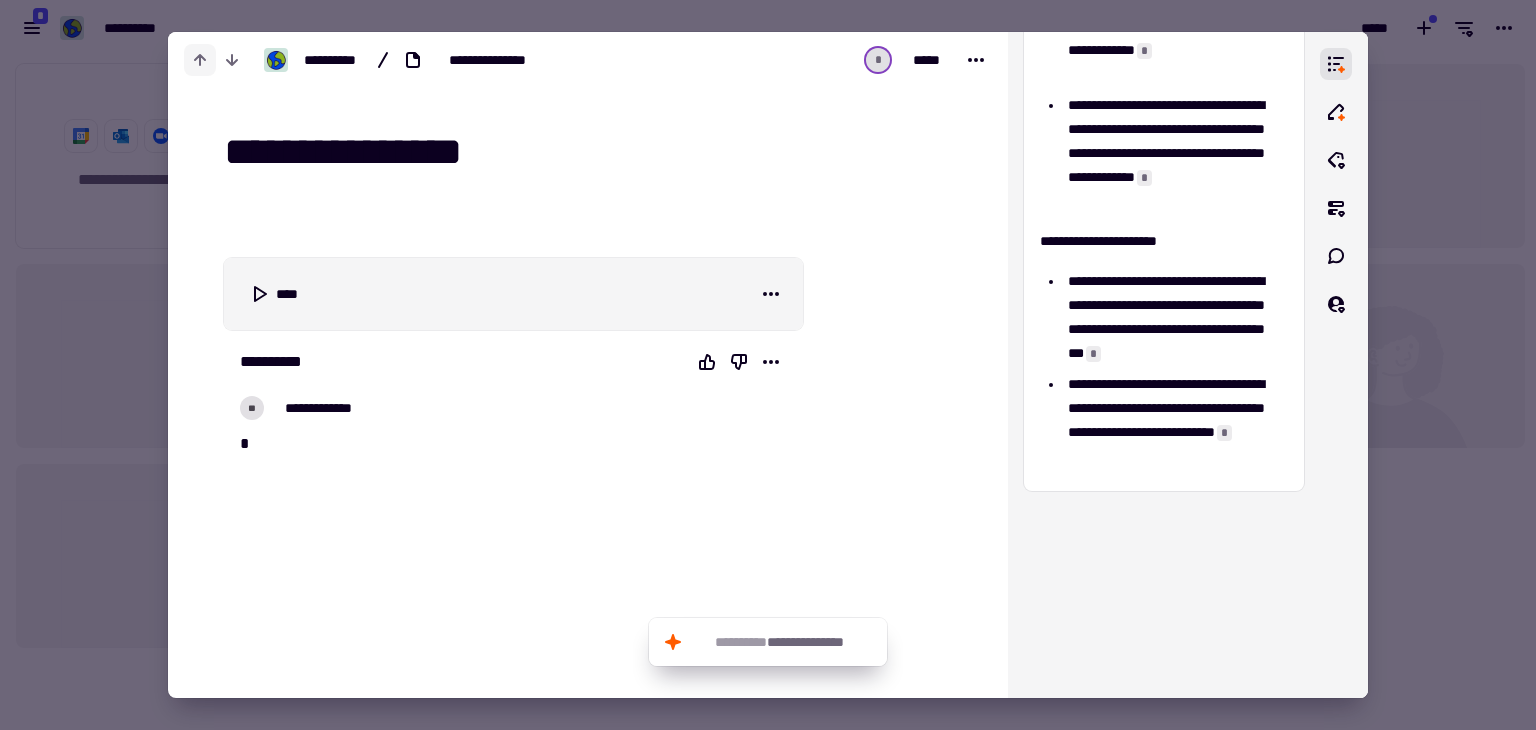 click 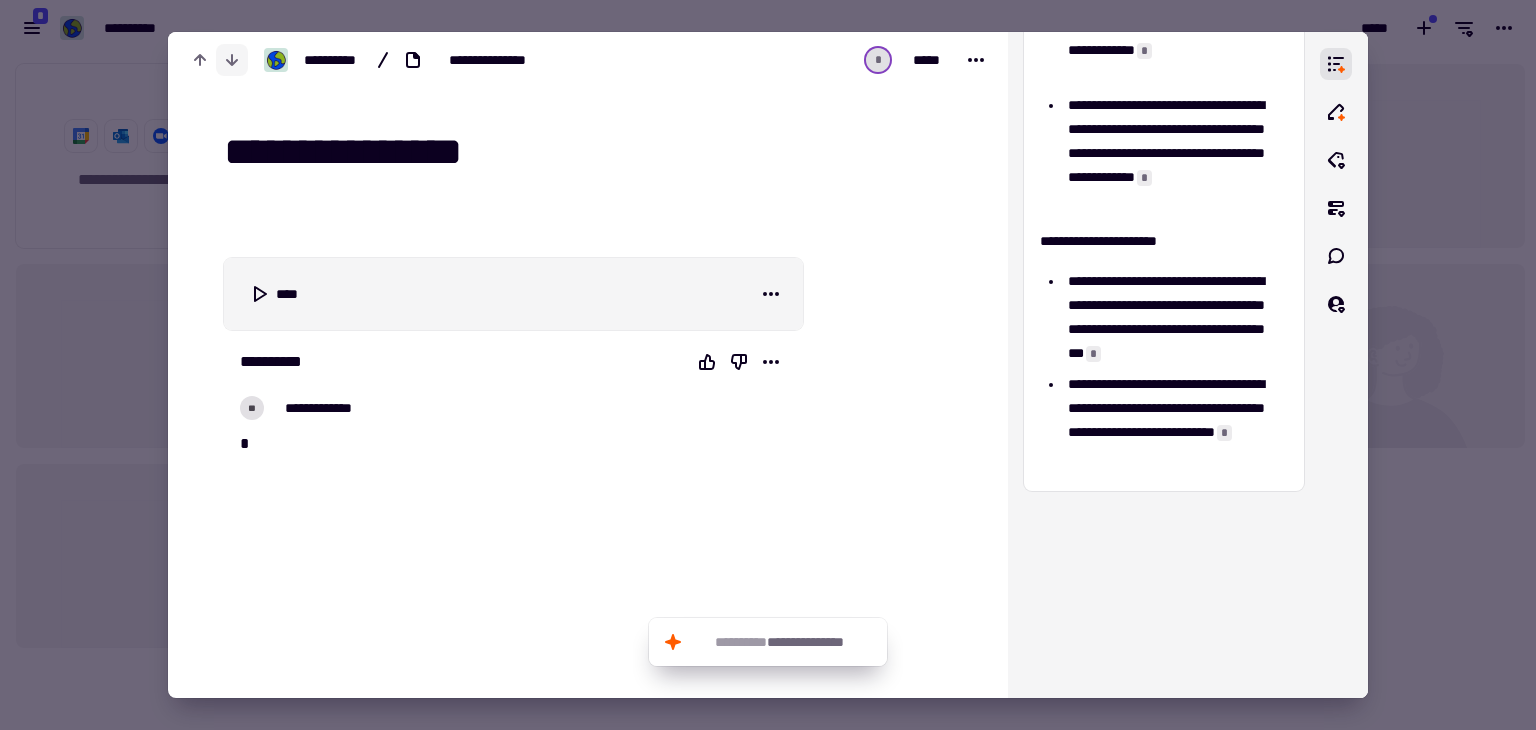 click 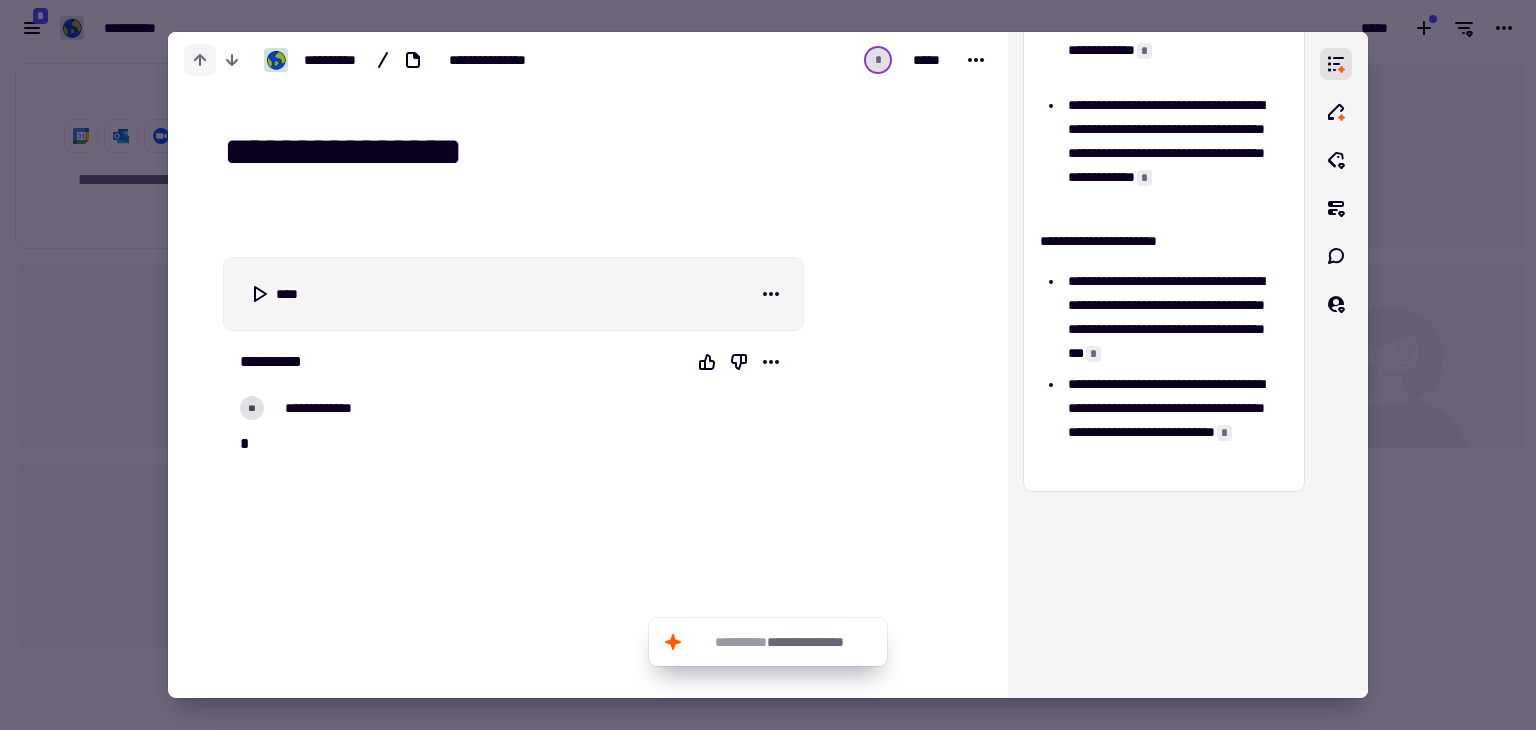 click 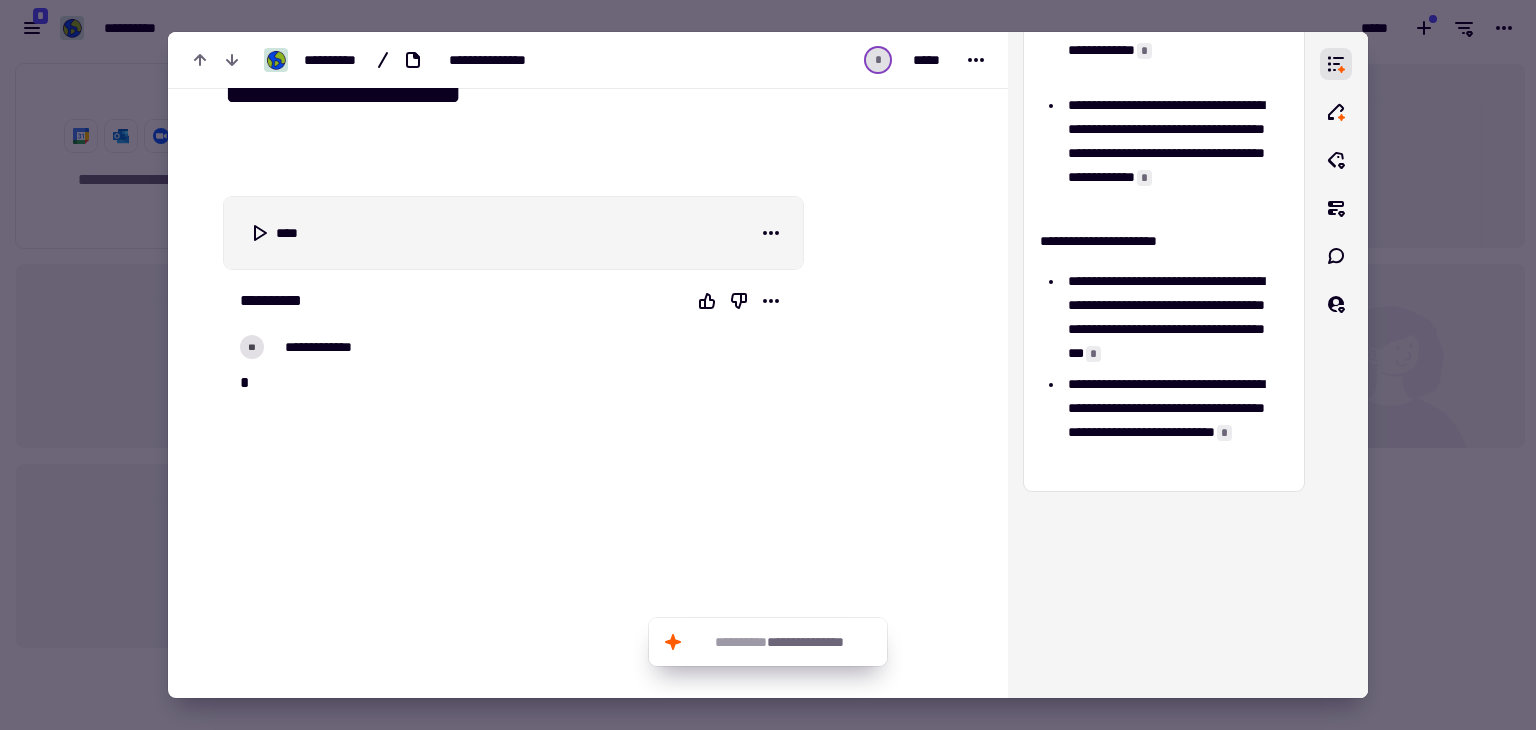 scroll, scrollTop: 88, scrollLeft: 0, axis: vertical 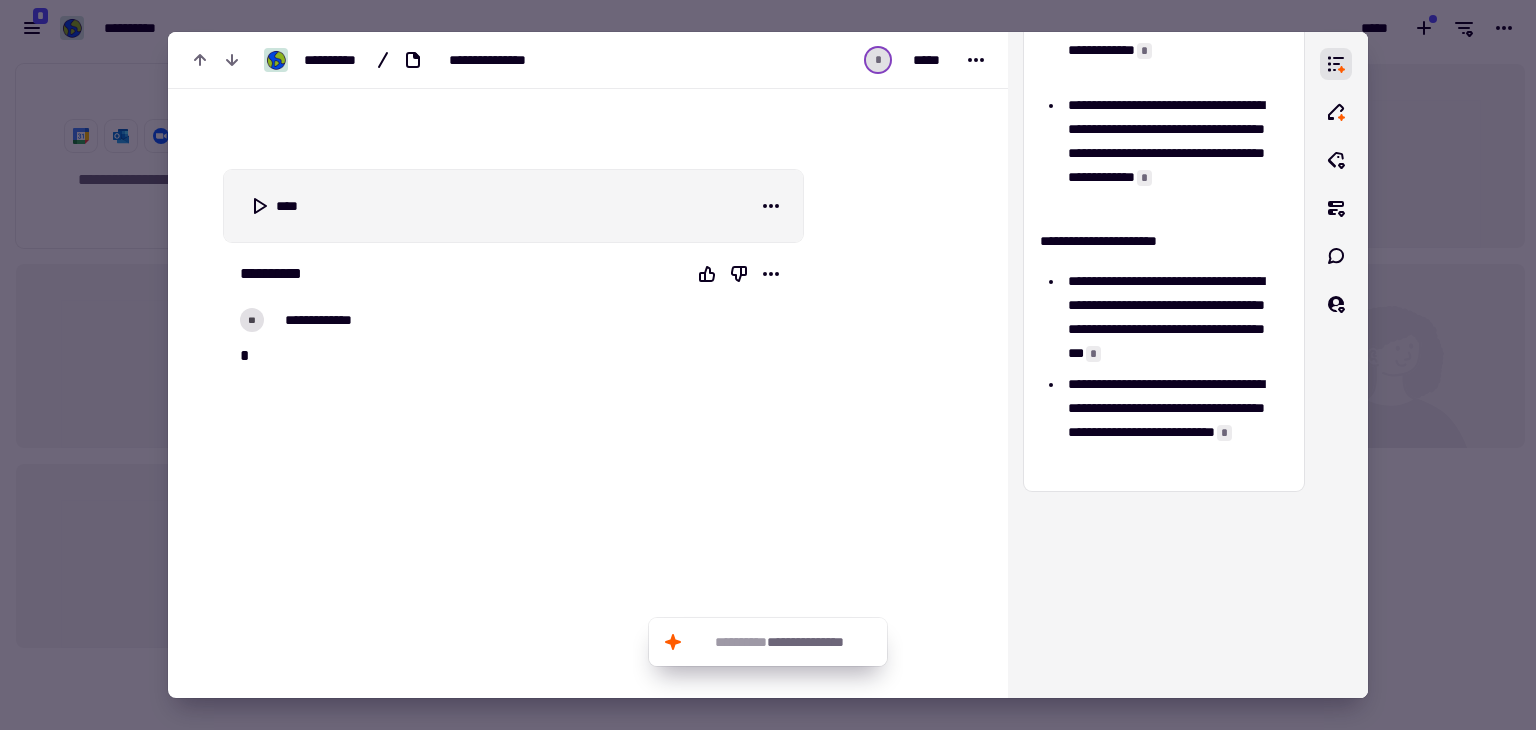 click on "****" at bounding box center [513, 206] 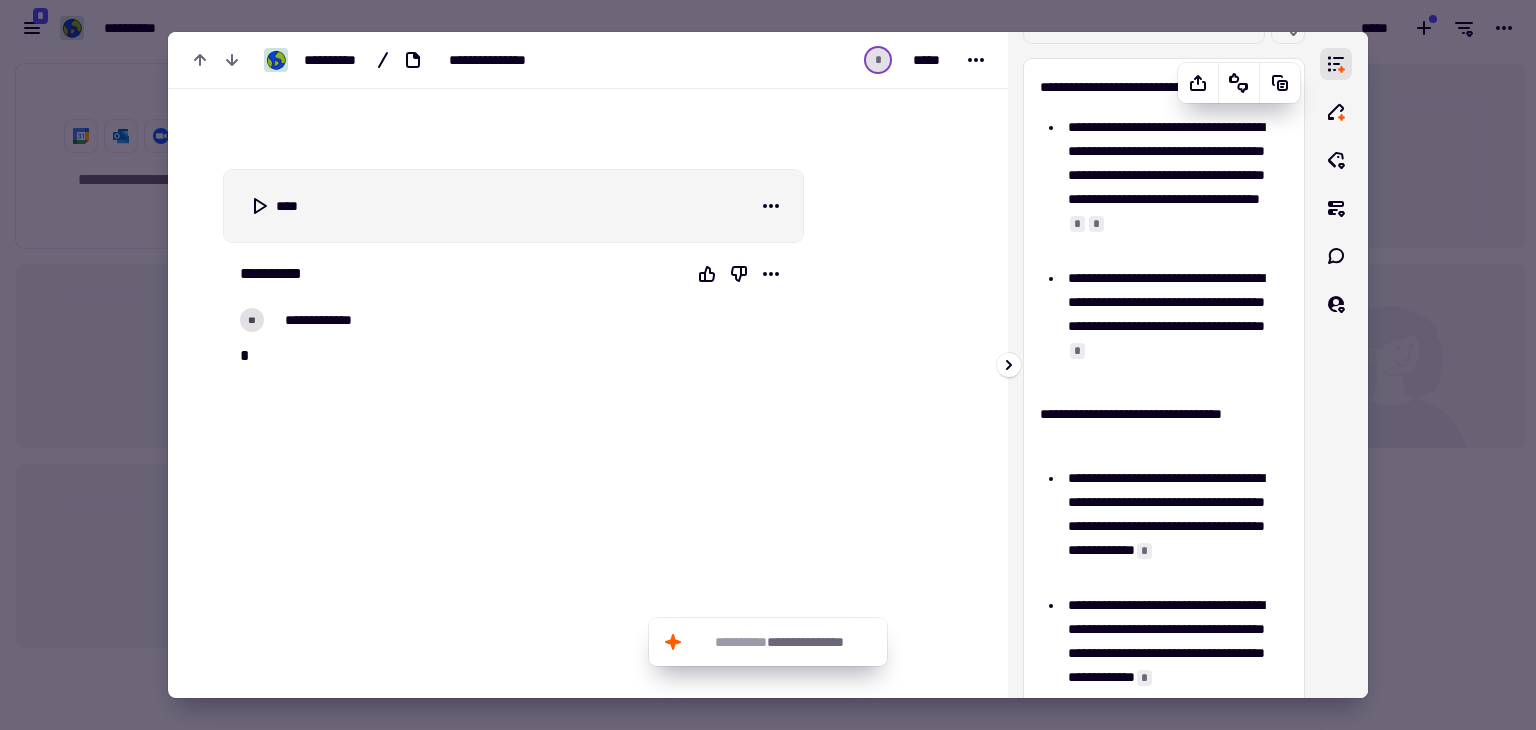 scroll, scrollTop: 0, scrollLeft: 0, axis: both 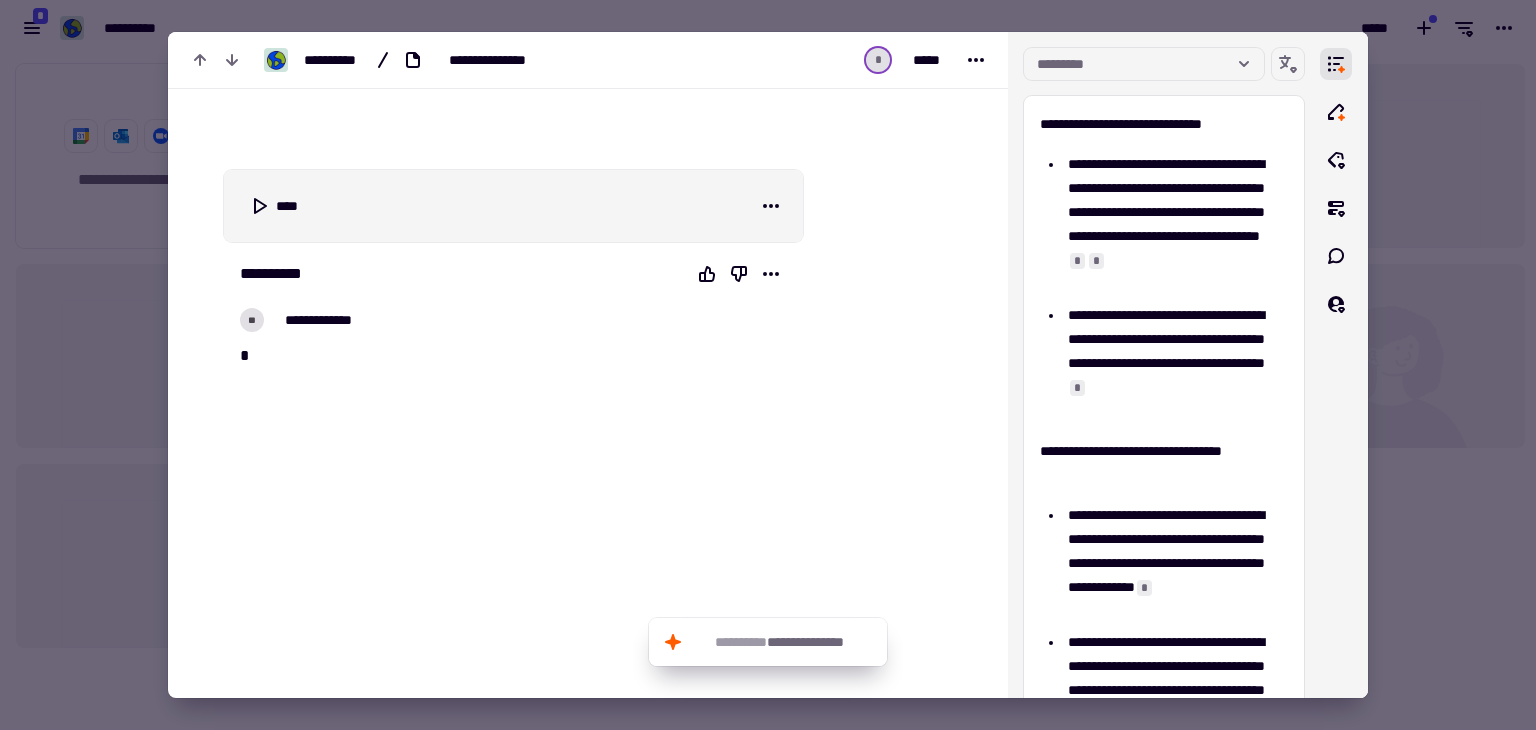click at bounding box center (768, 365) 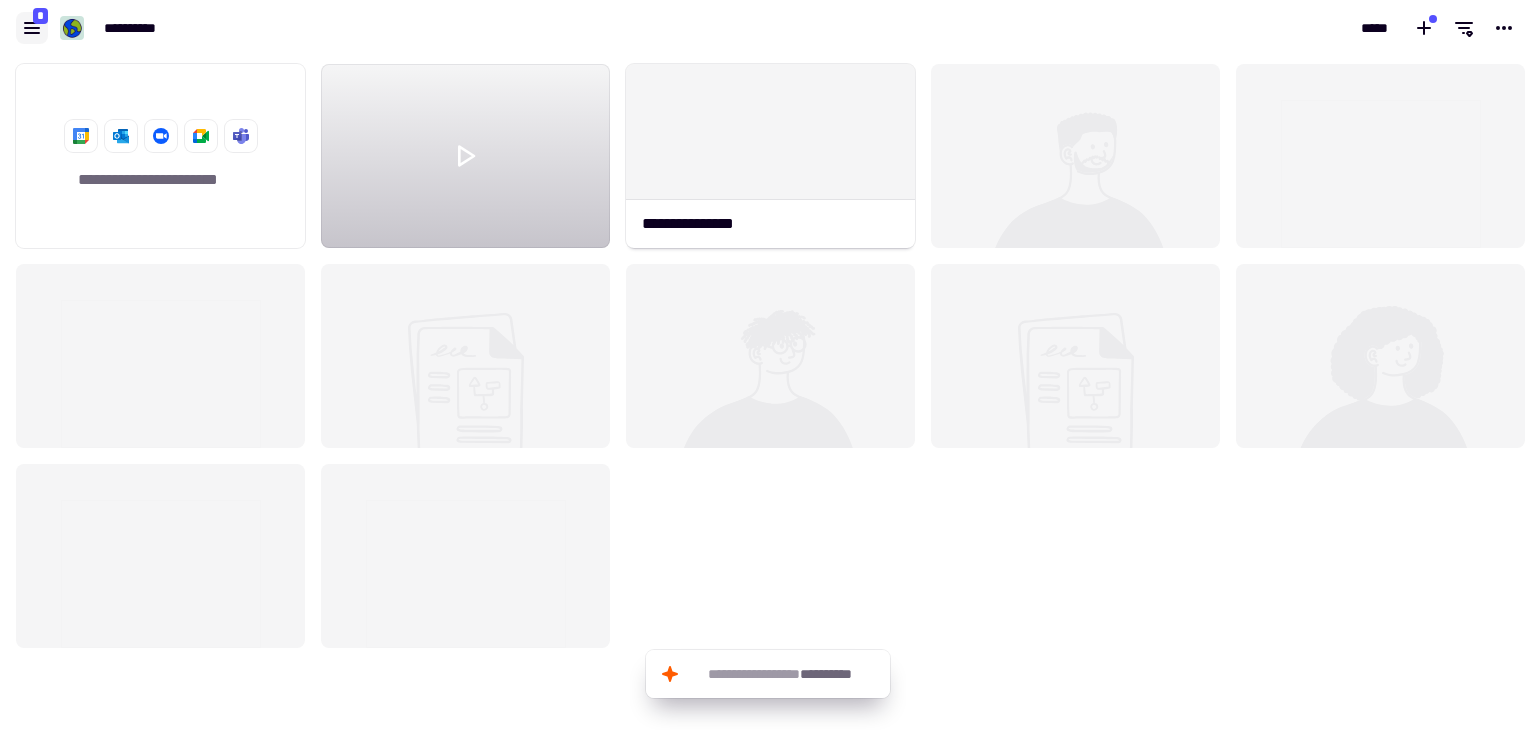 click 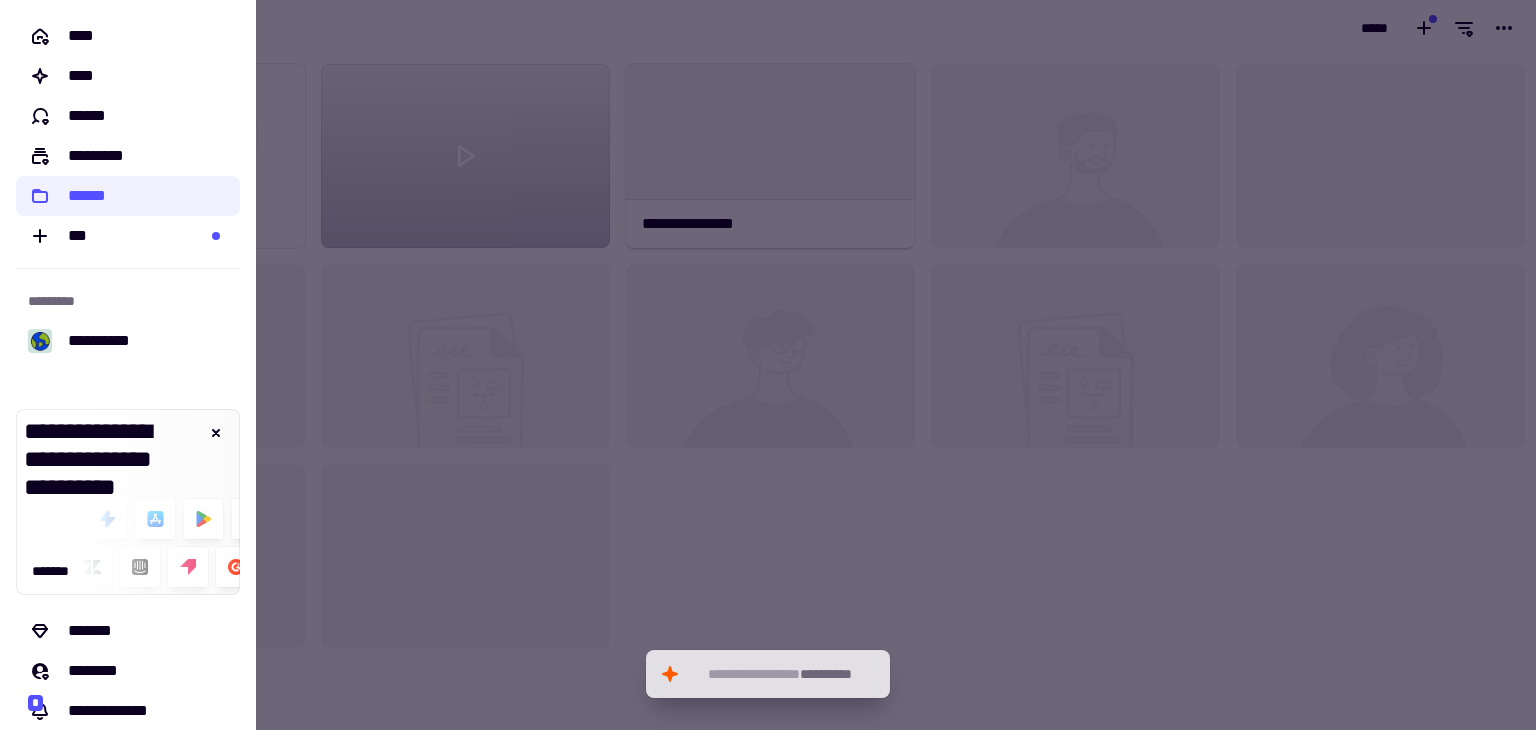 click at bounding box center [768, 365] 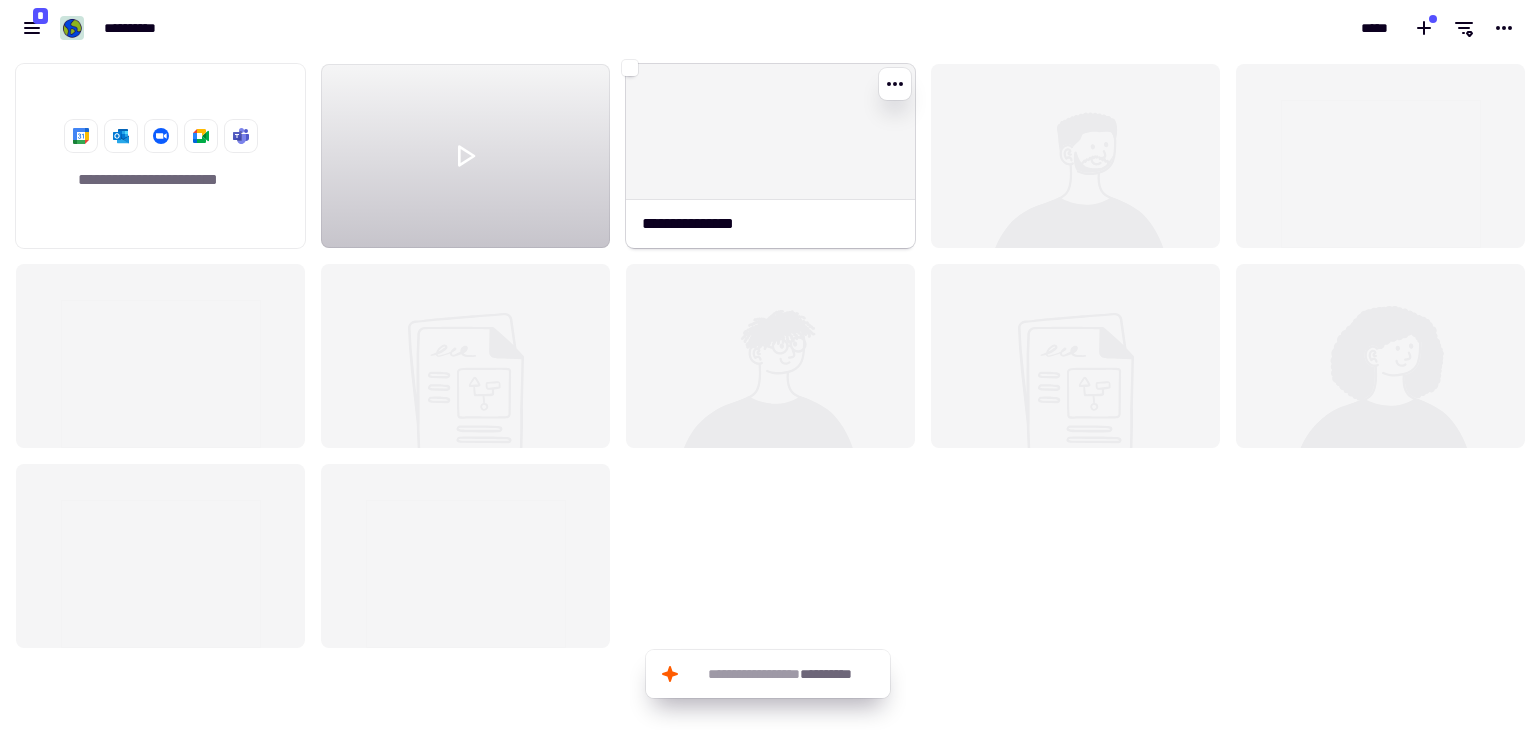 click 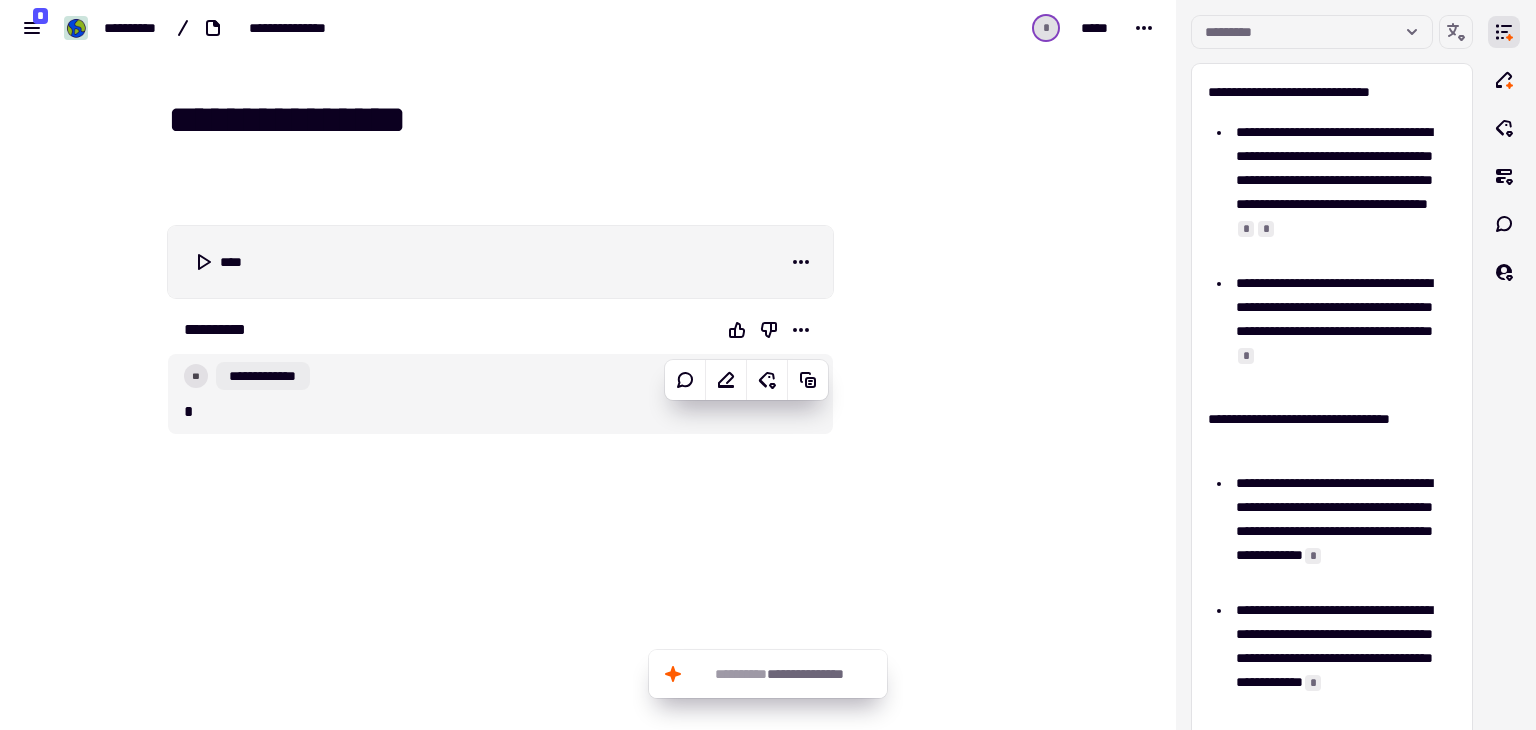 click on "**********" 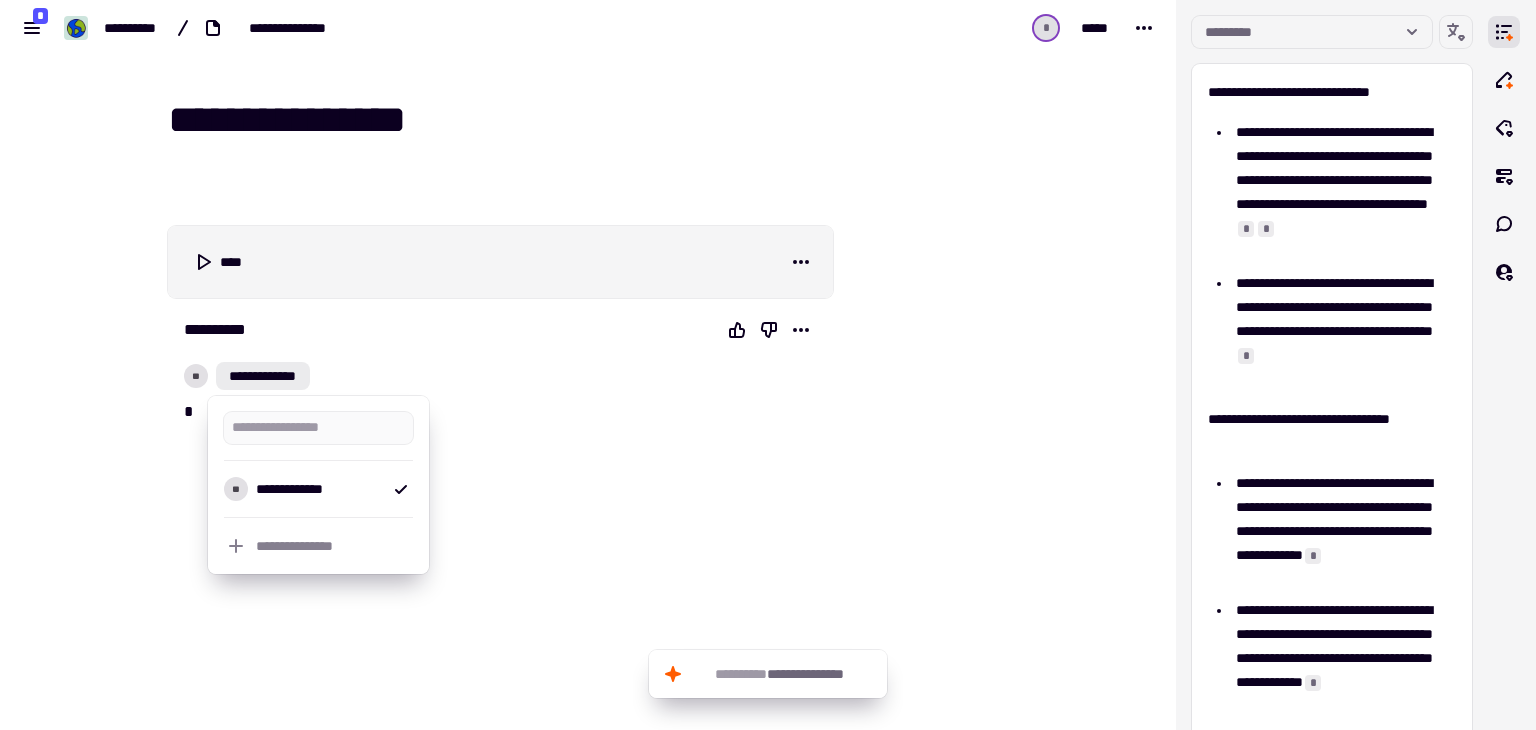 click on "**********" at bounding box center (588, 406) 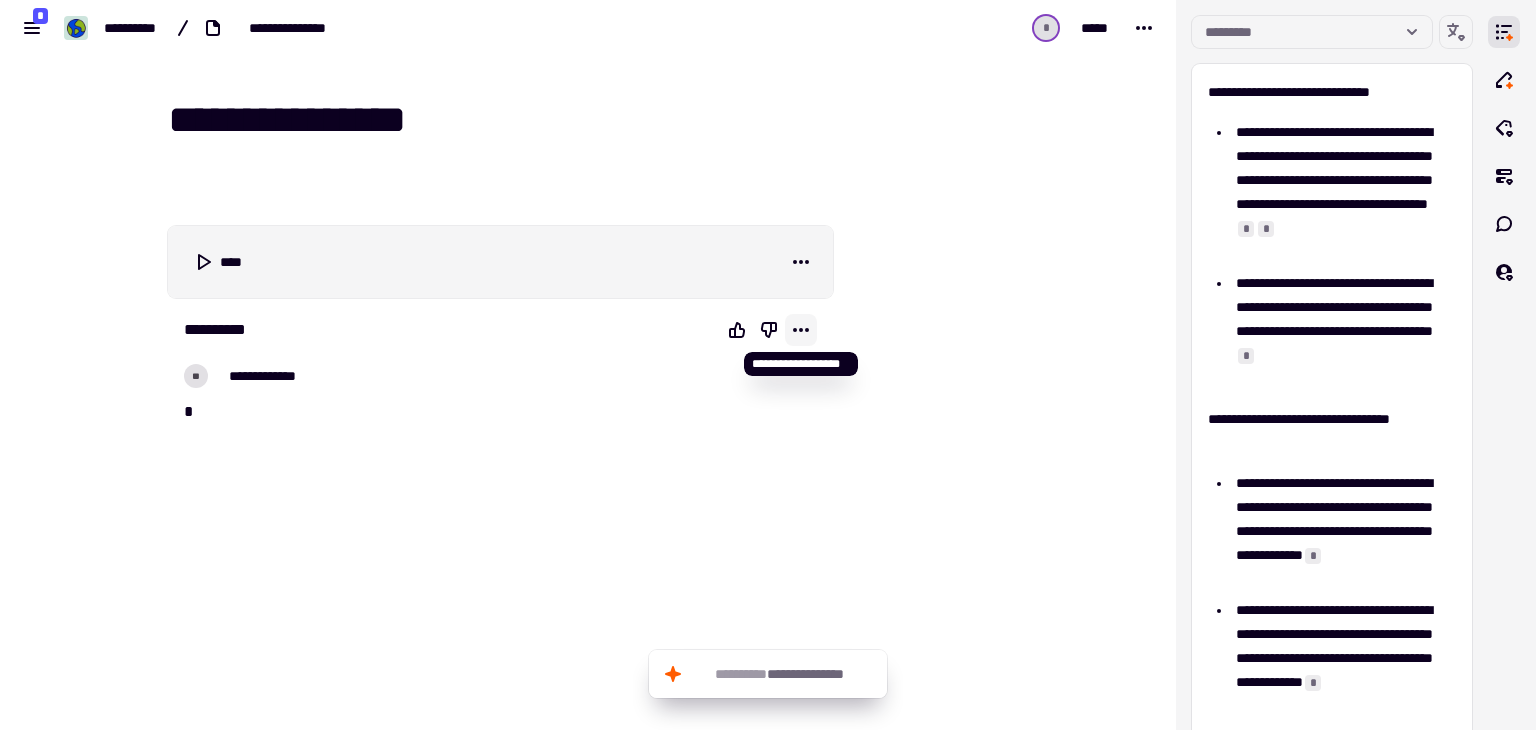 click 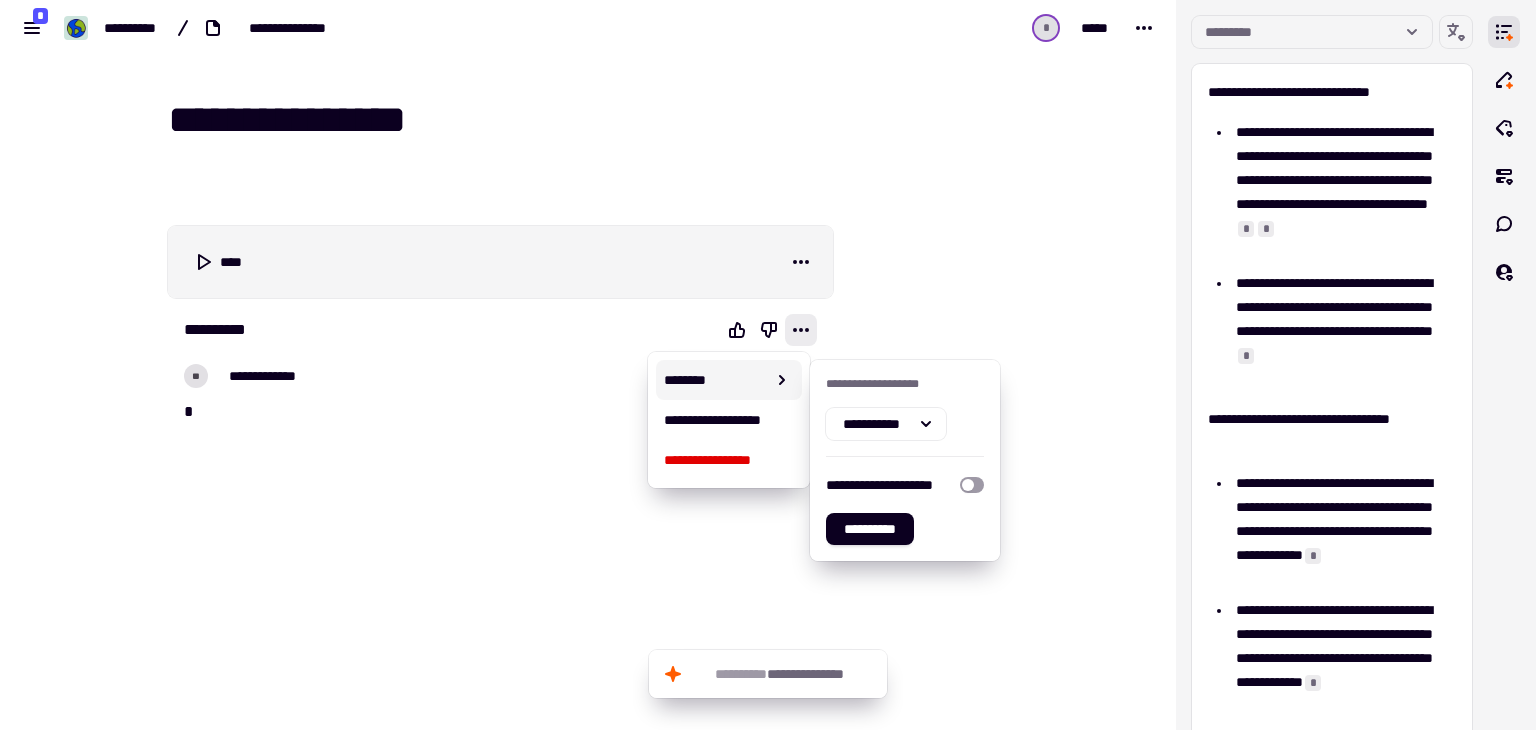click 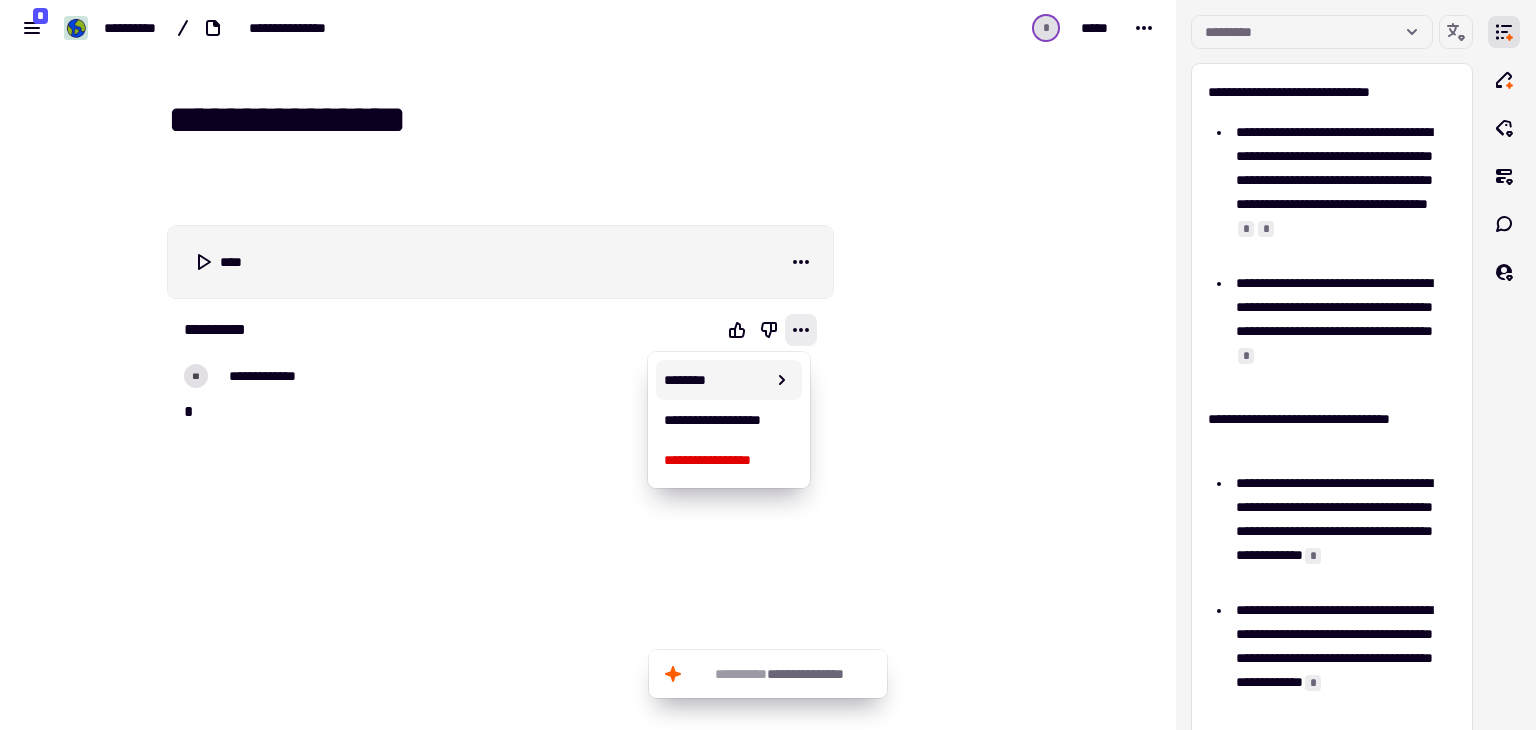 click 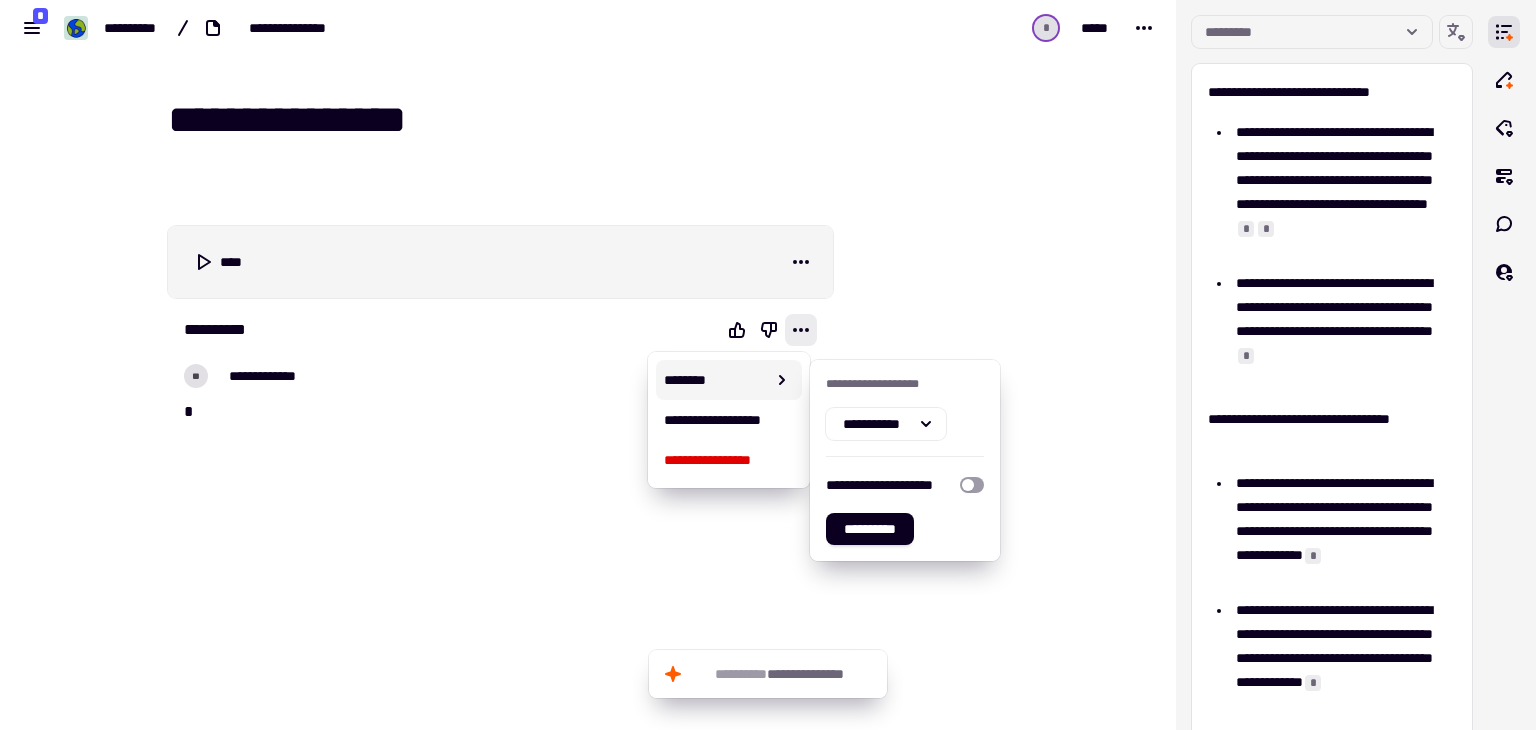 click on "**********" at bounding box center [588, 365] 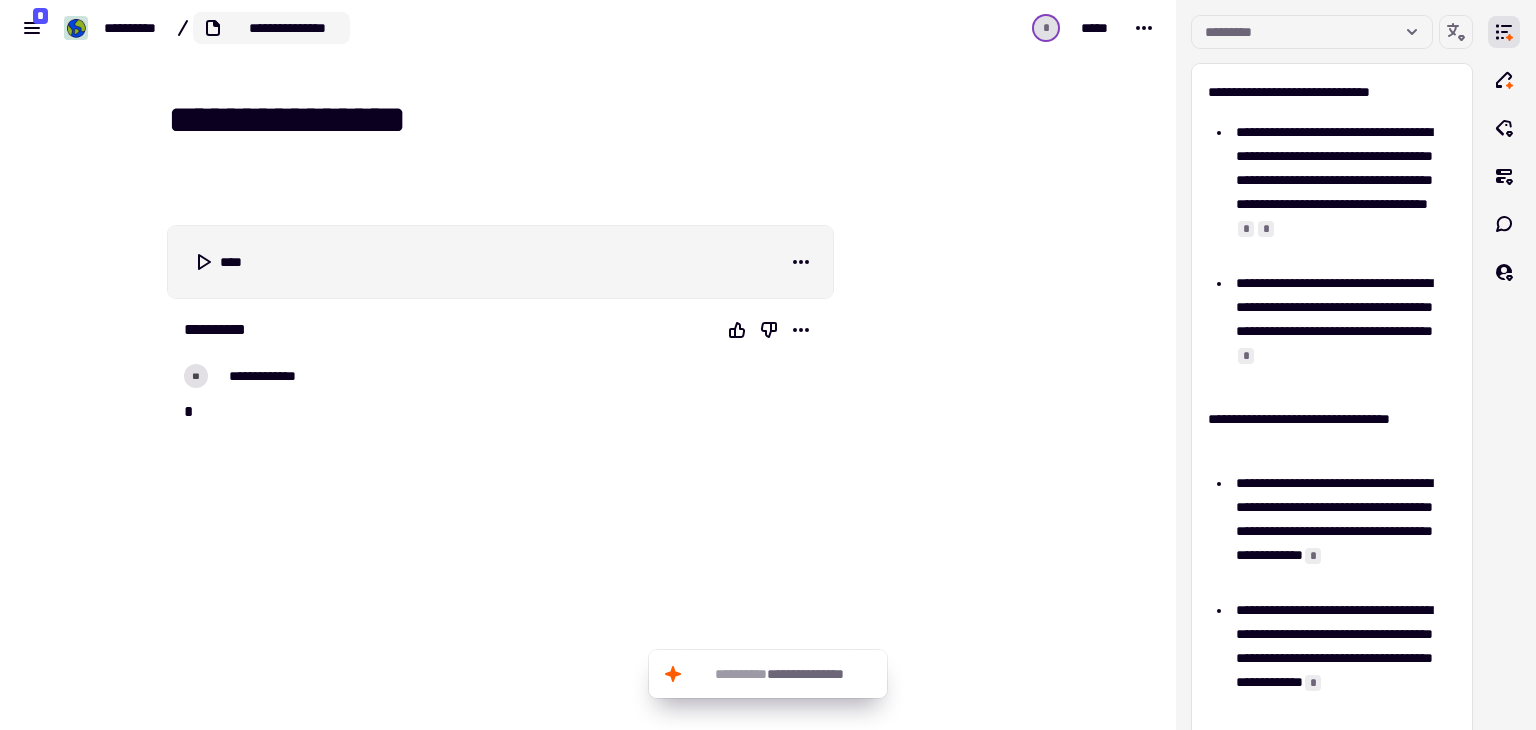 click on "**********" 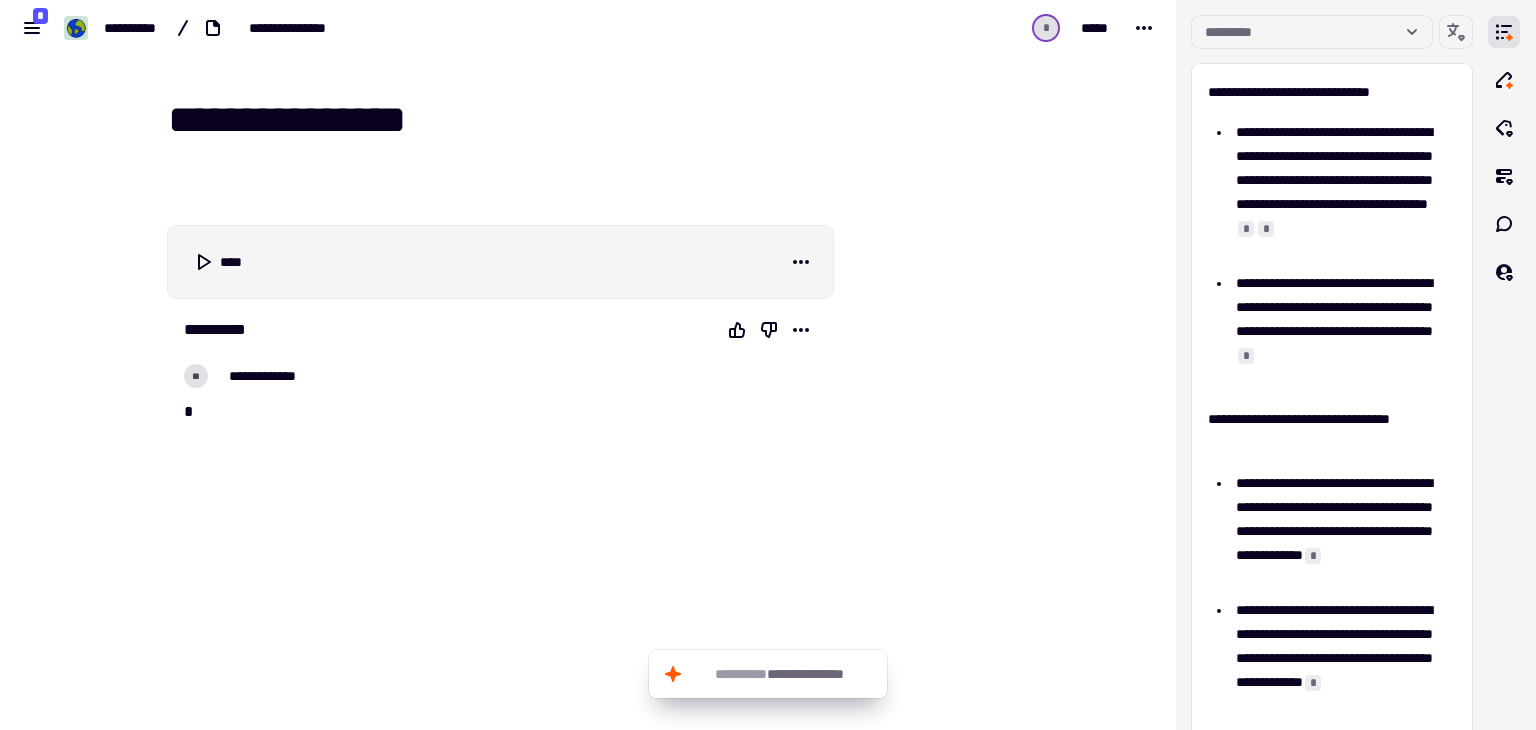 click on "**********" at bounding box center [588, 406] 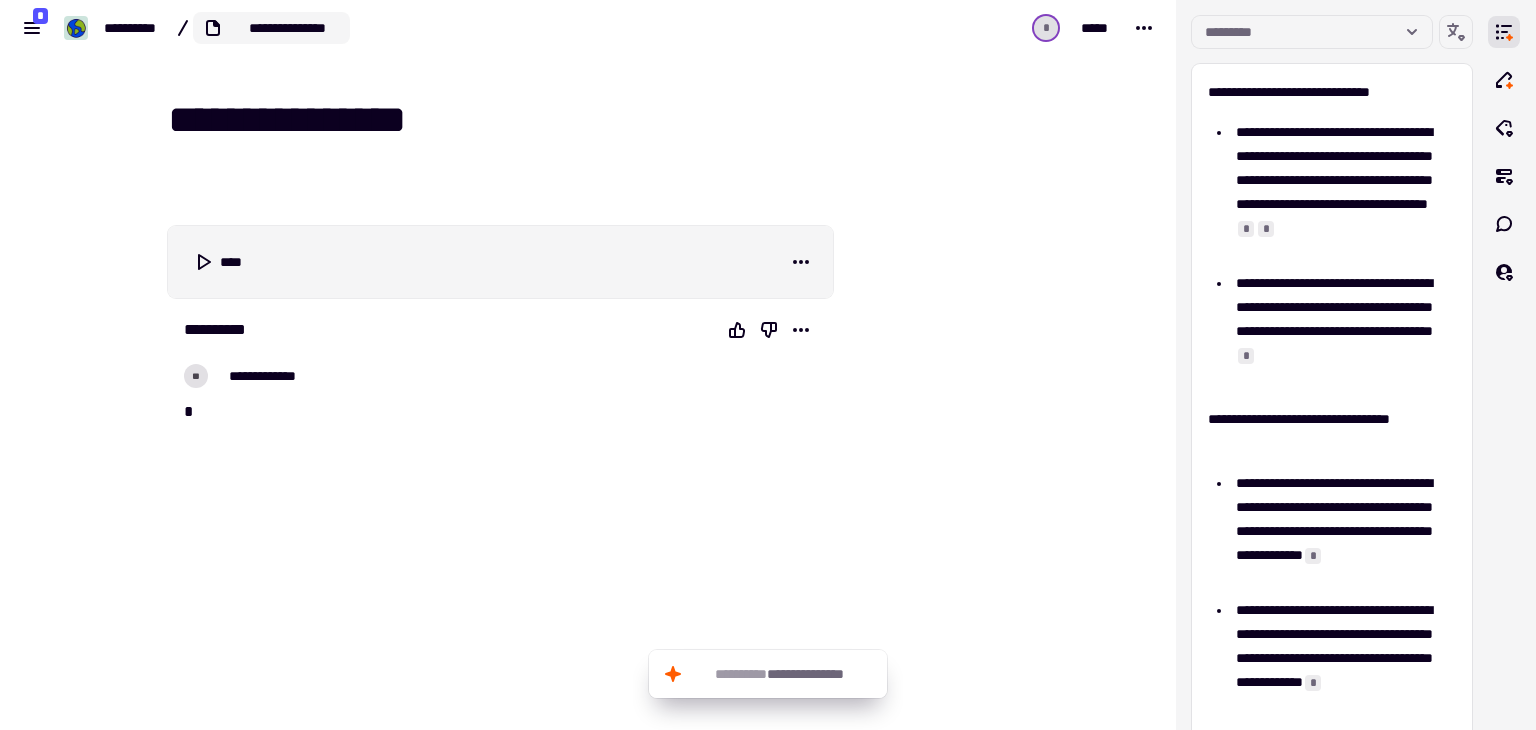 click on "**********" 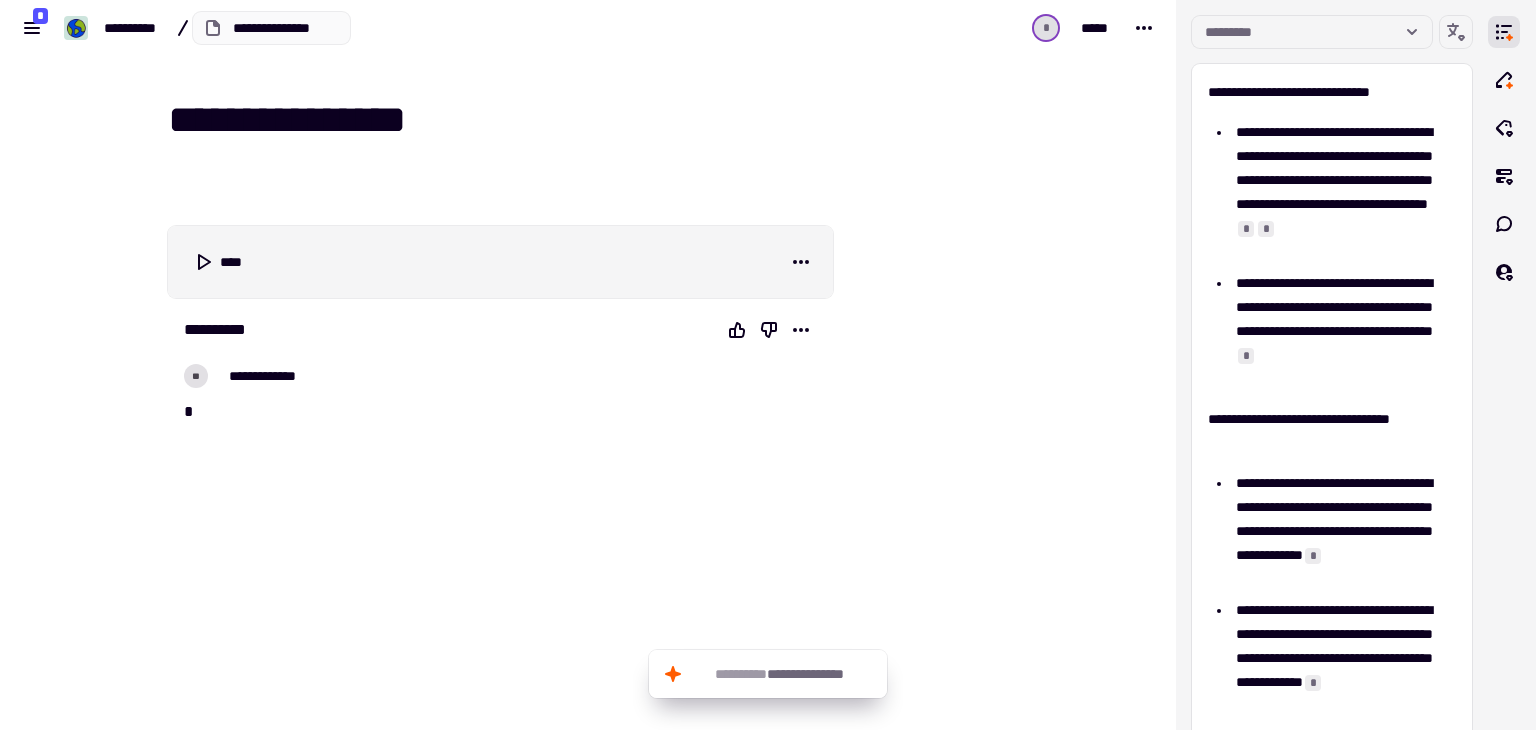 click on "**********" at bounding box center [272, 28] 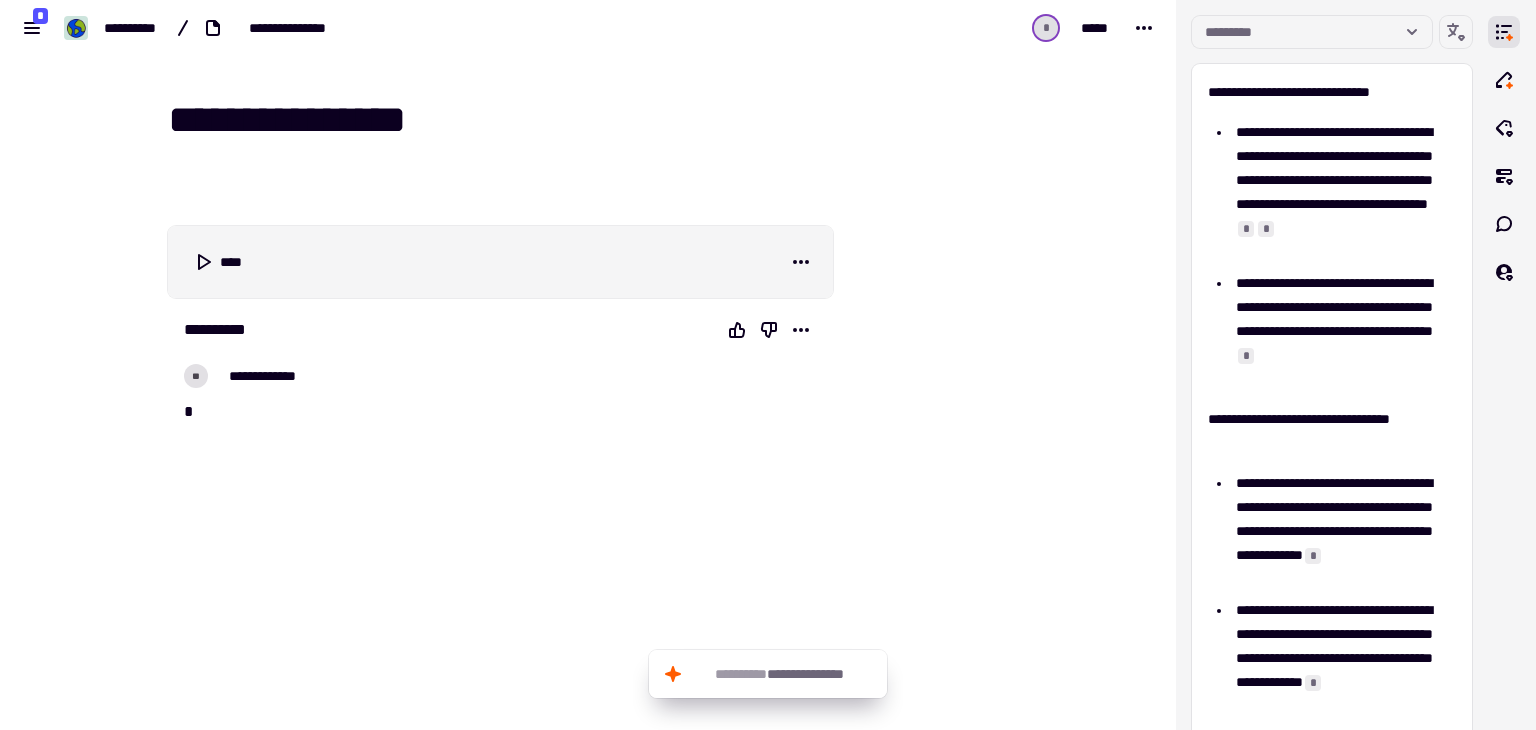 click on "**********" at bounding box center (588, 406) 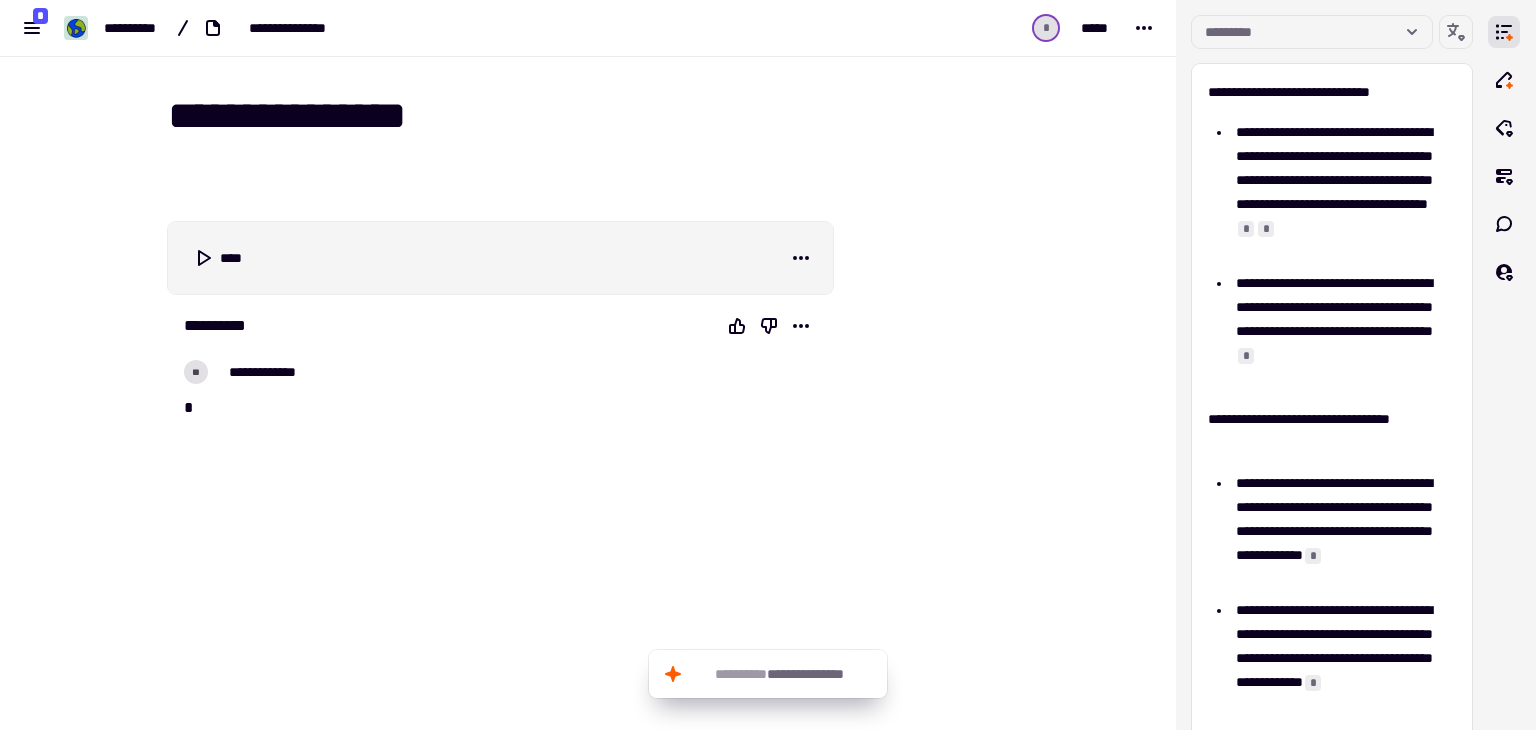 scroll, scrollTop: 0, scrollLeft: 0, axis: both 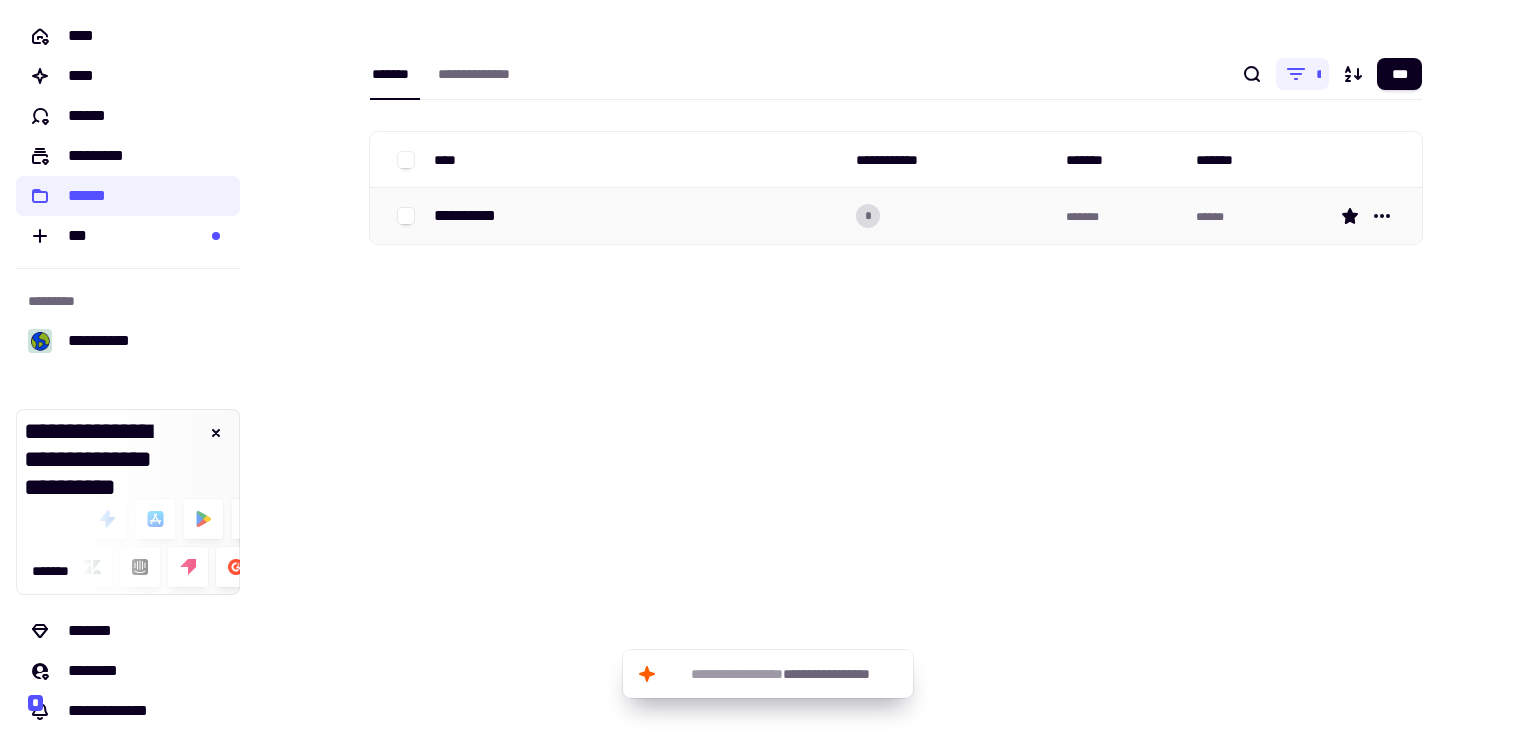 click on "**********" at bounding box center [473, 216] 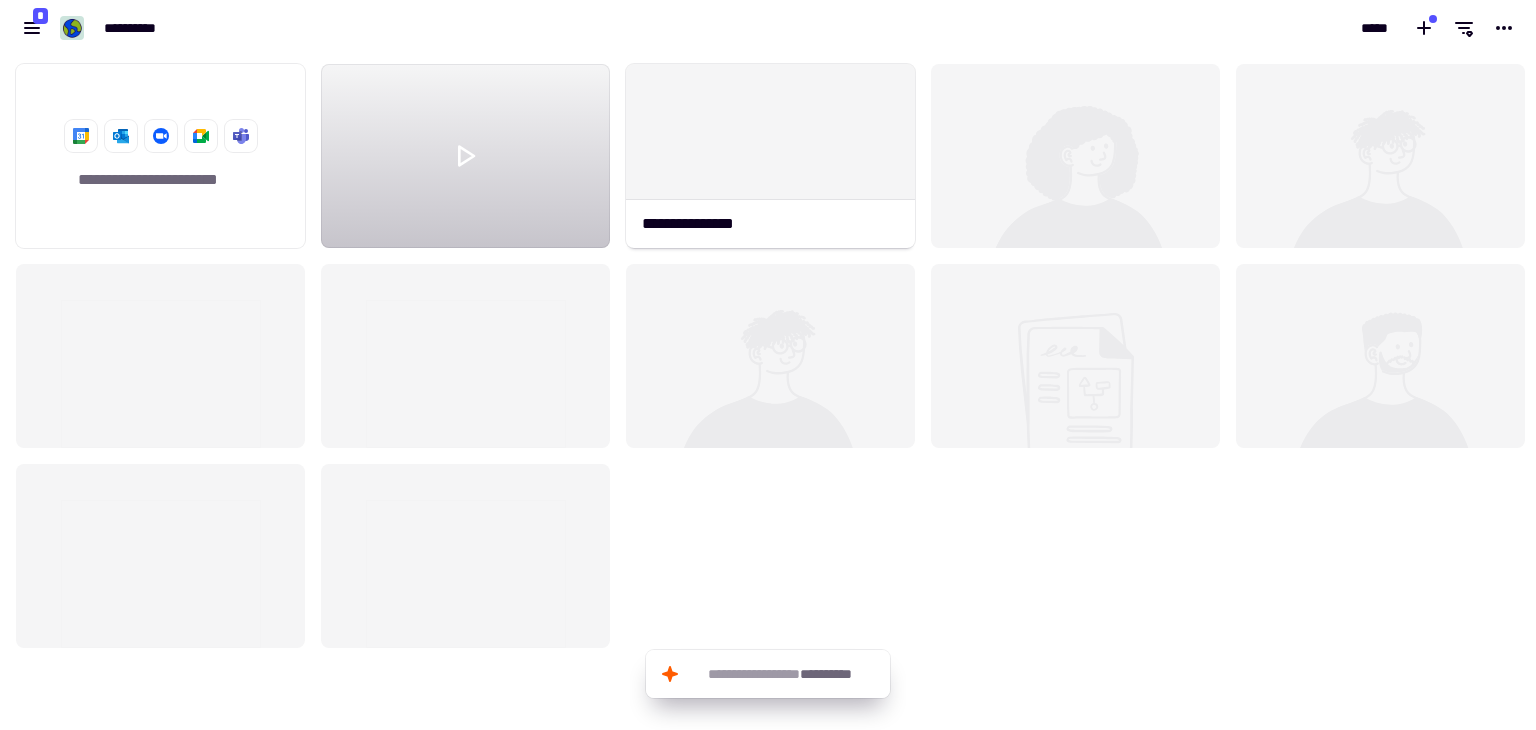 scroll, scrollTop: 16, scrollLeft: 16, axis: both 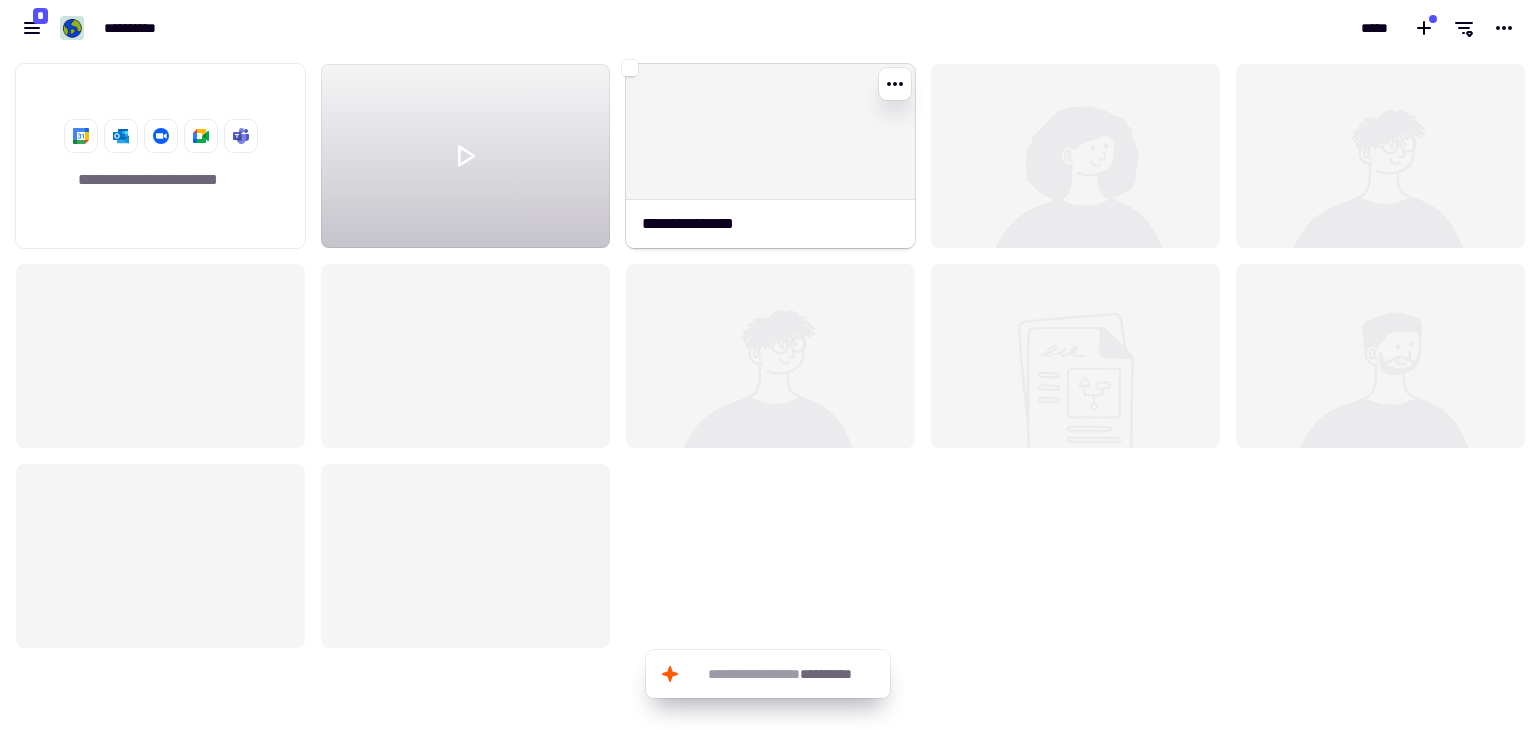 click 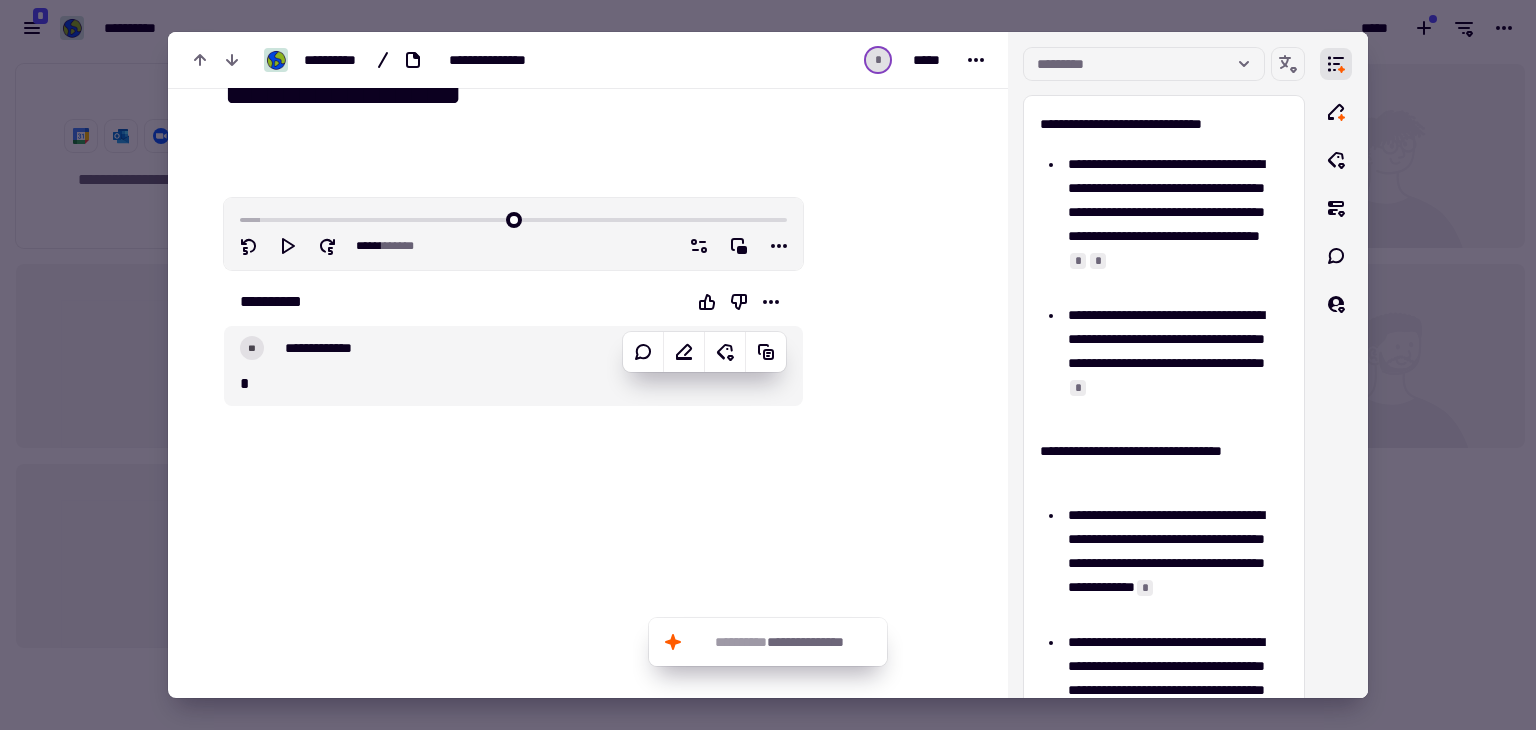 scroll, scrollTop: 88, scrollLeft: 0, axis: vertical 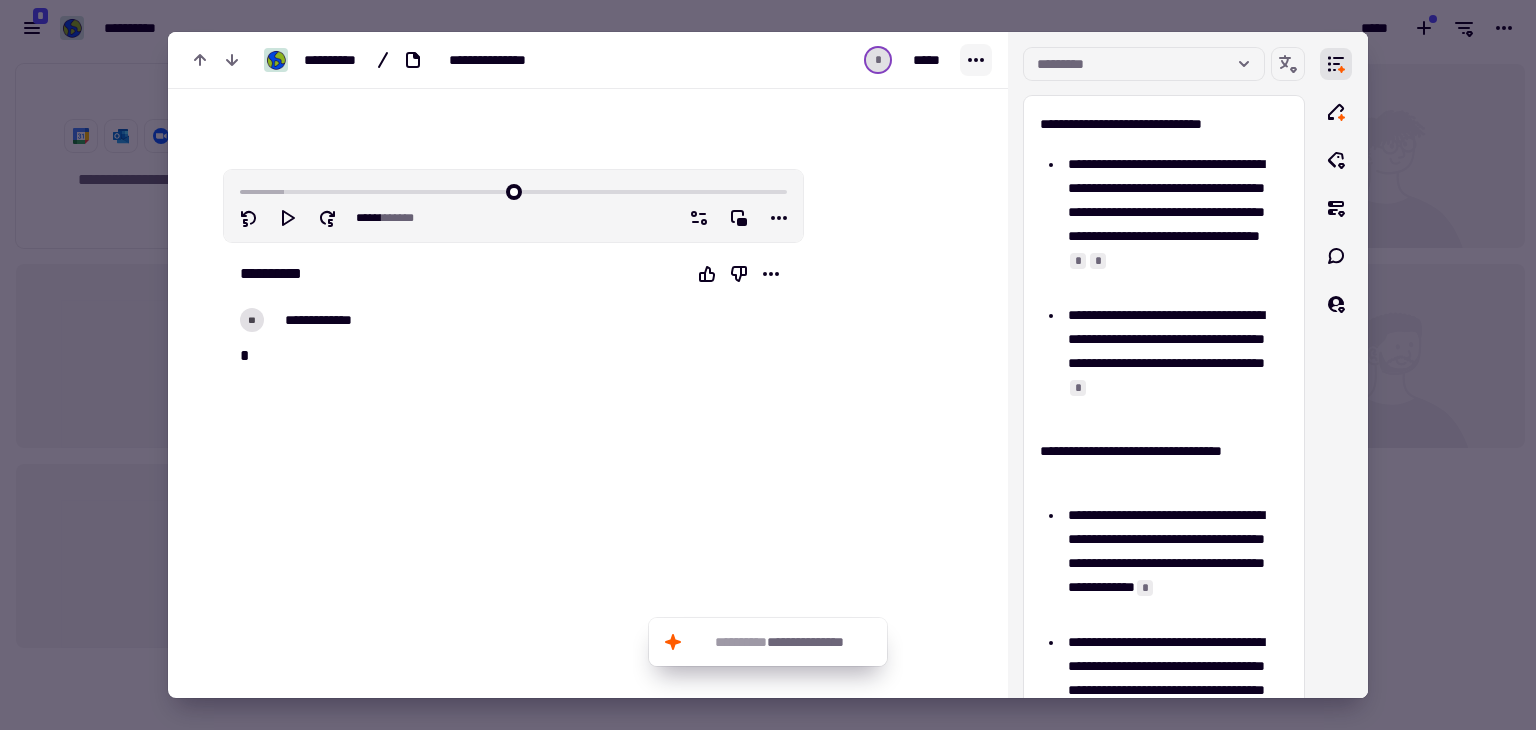 click 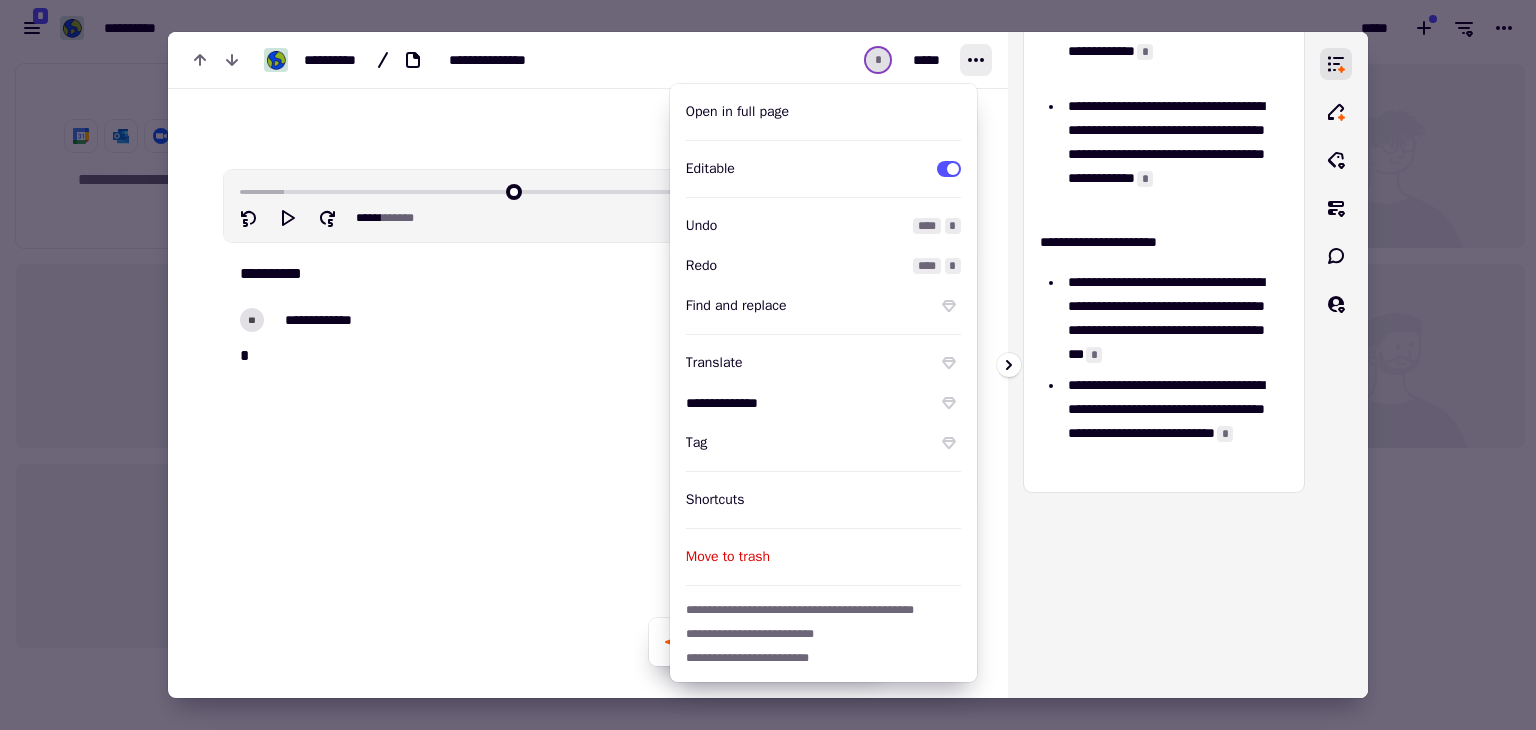 scroll, scrollTop: 537, scrollLeft: 0, axis: vertical 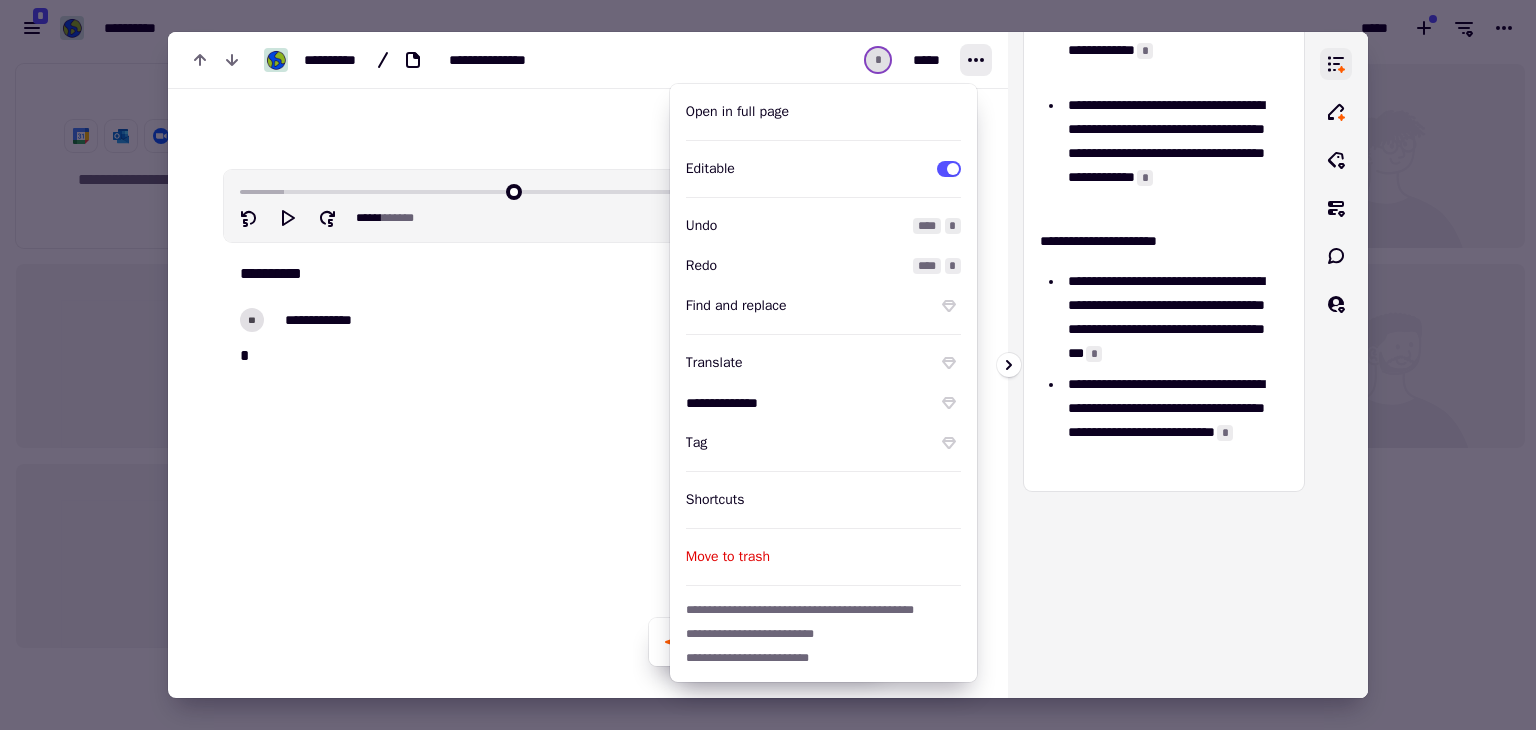 click 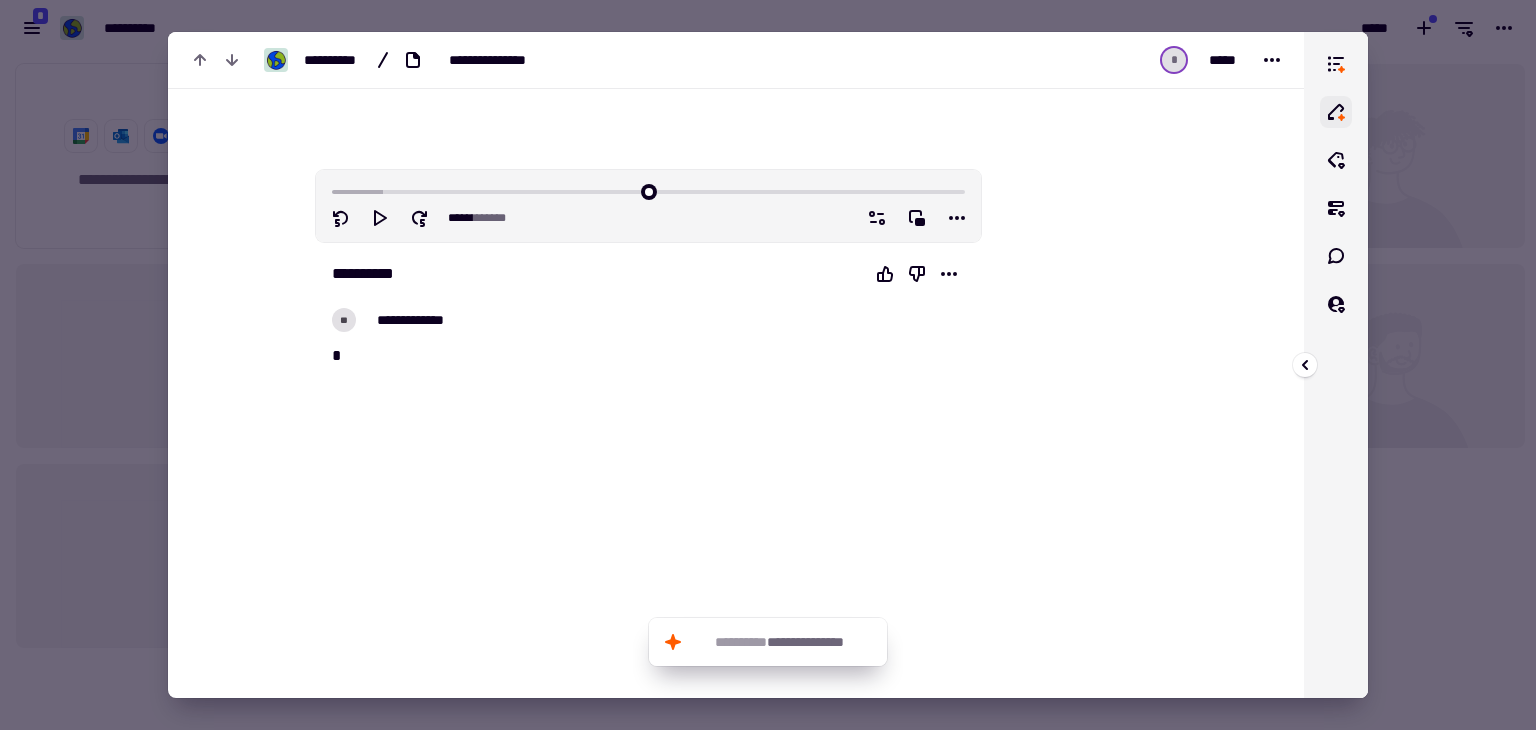 click 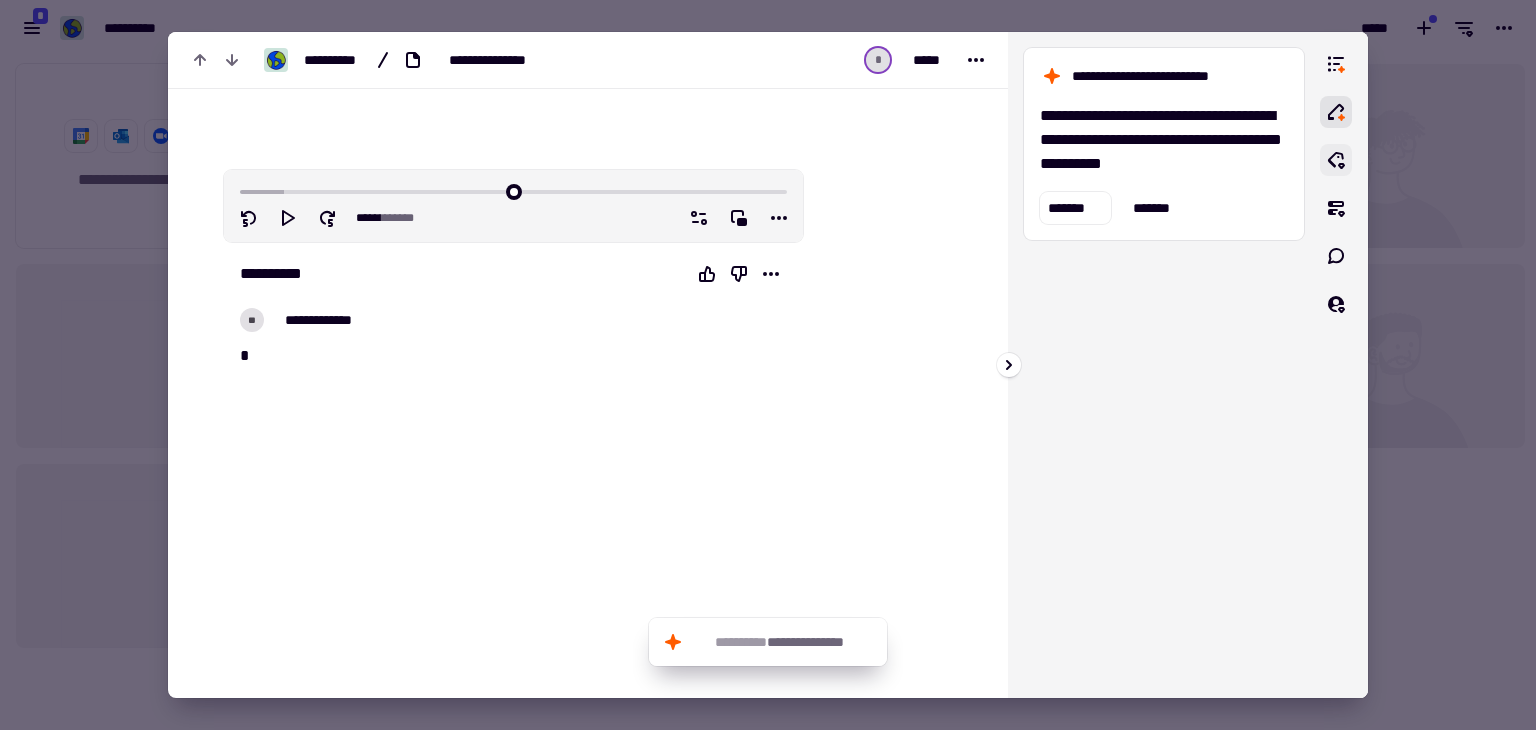 click 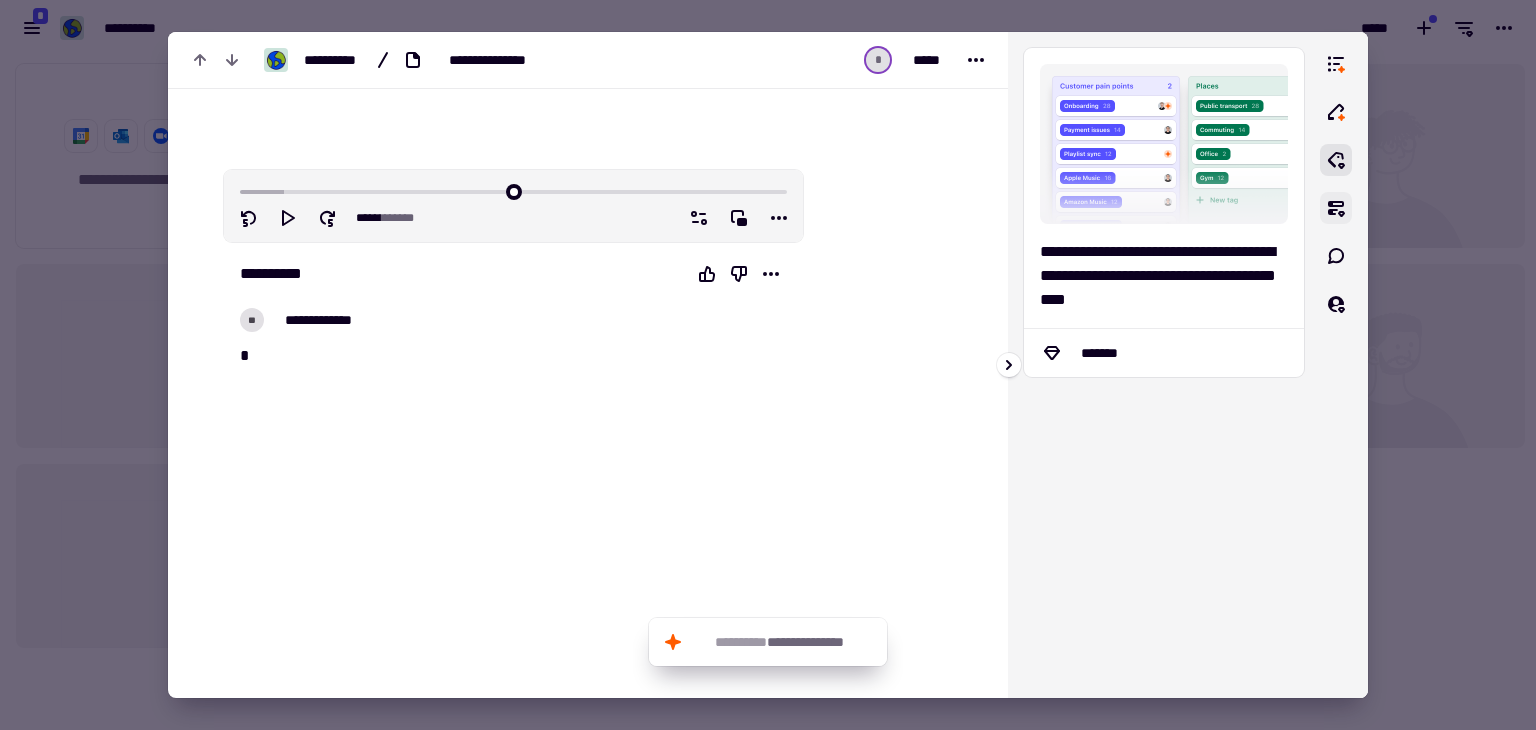 click 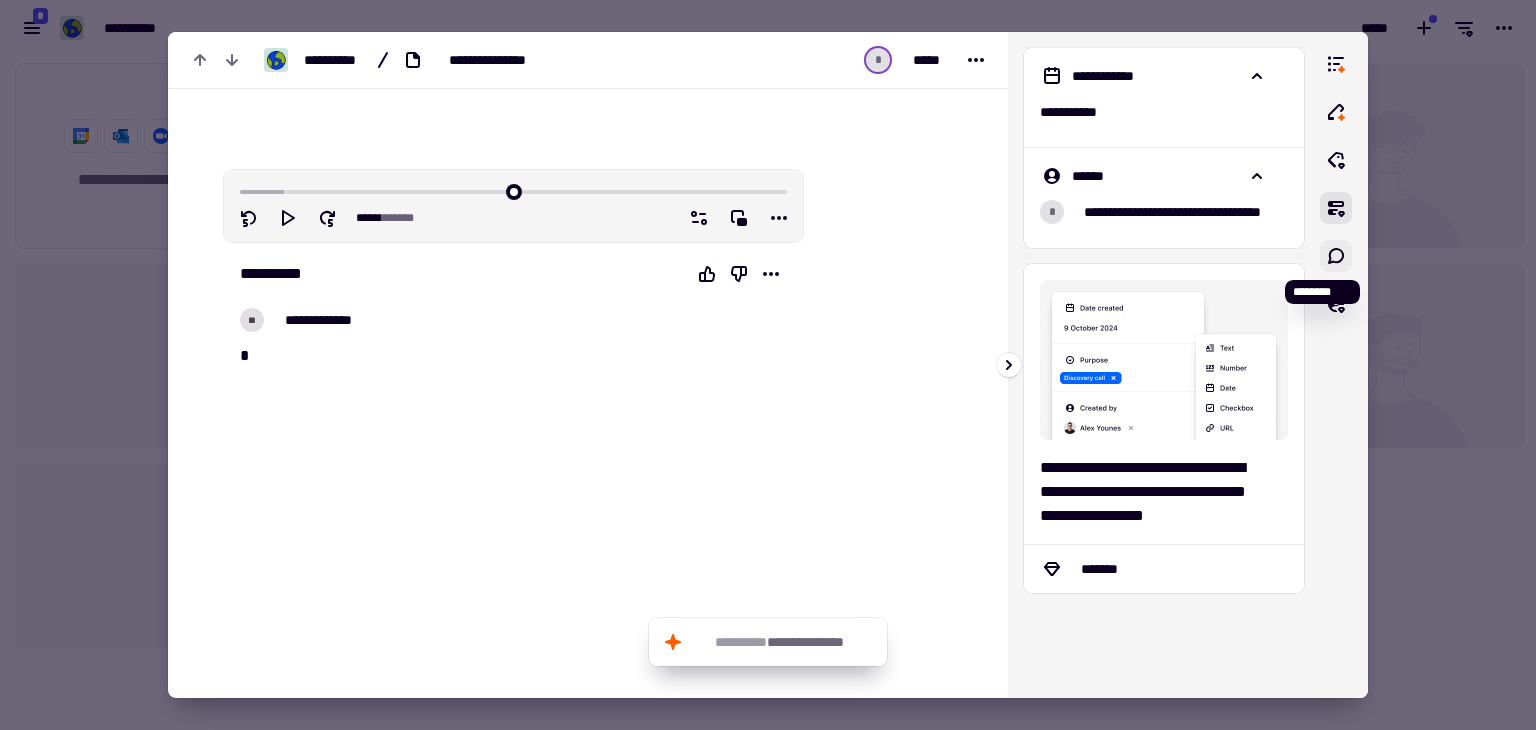 click 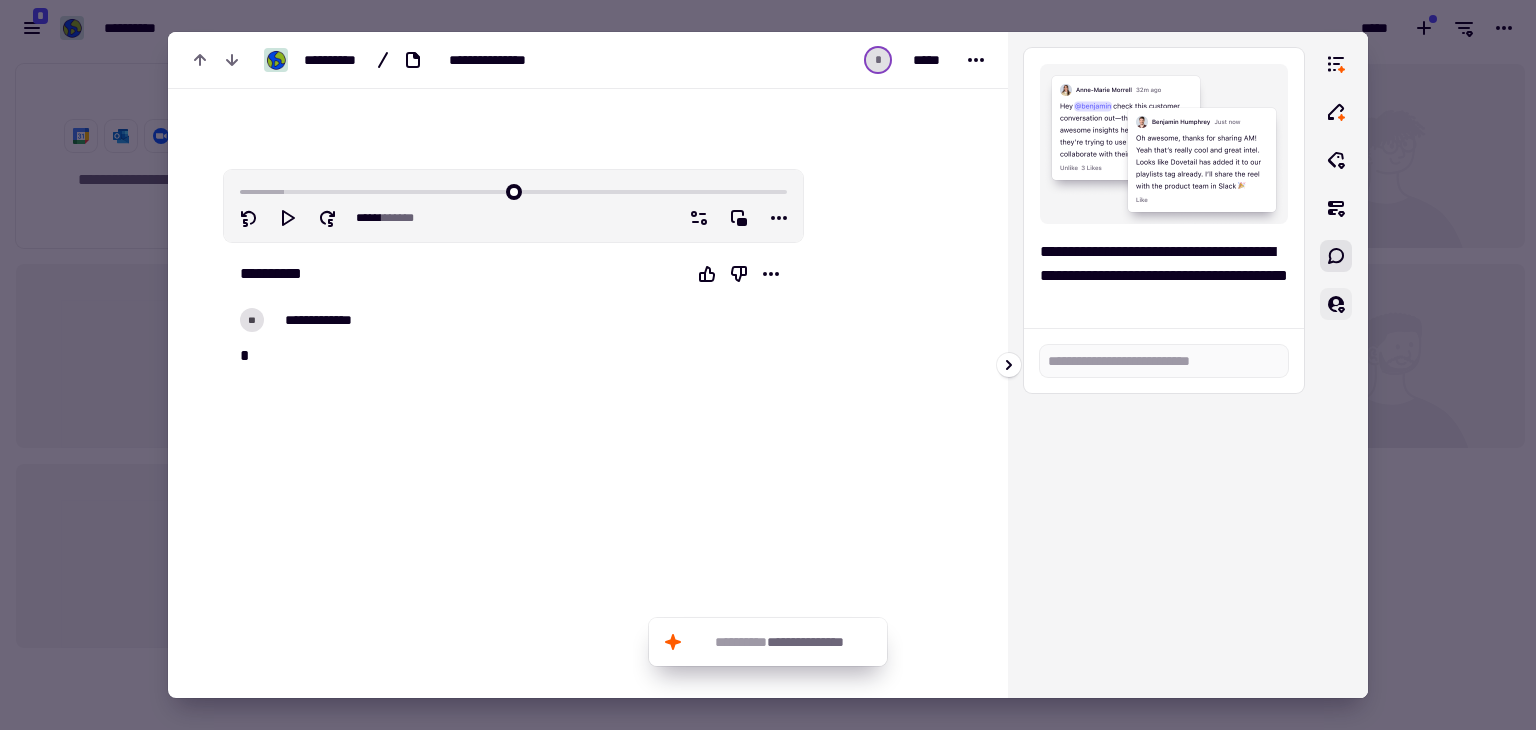 click 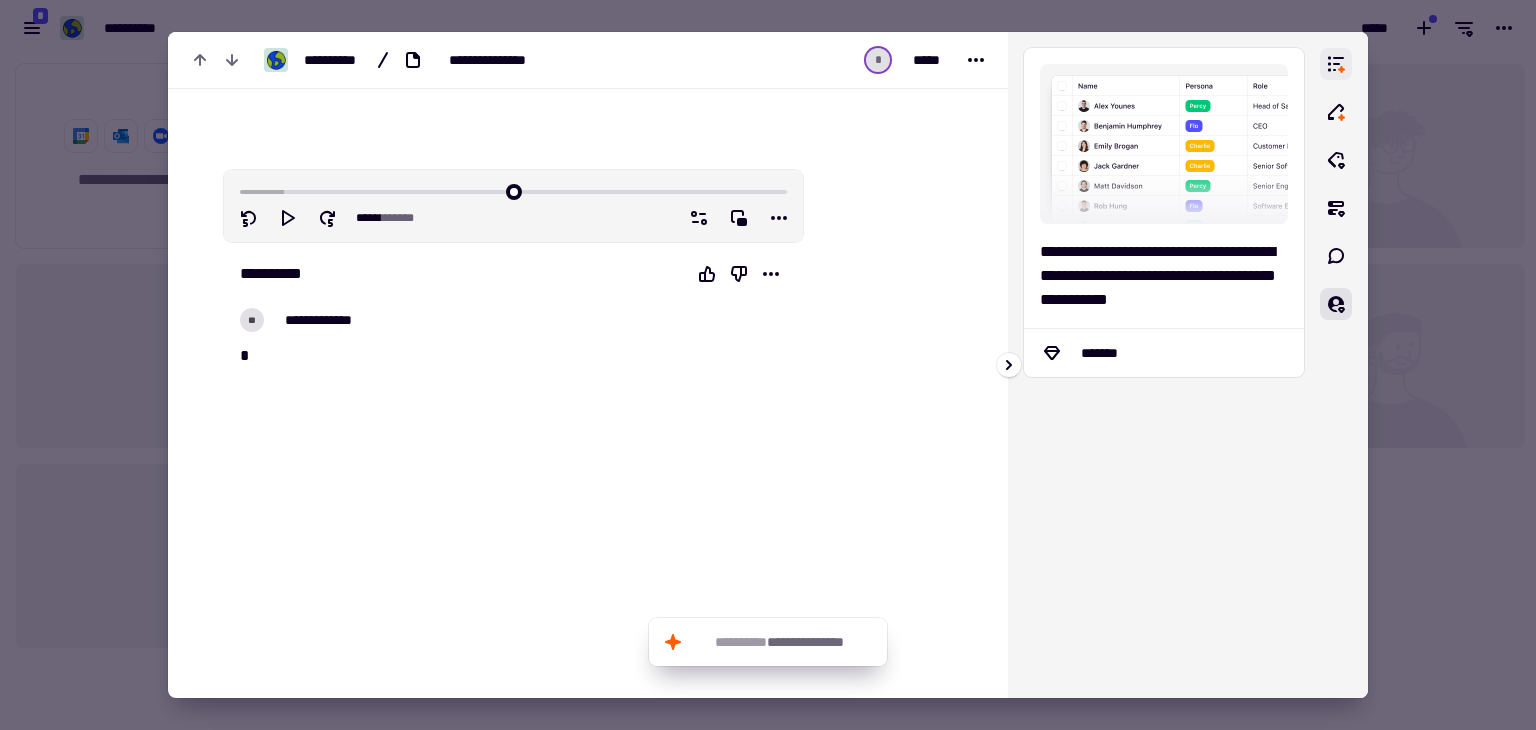click 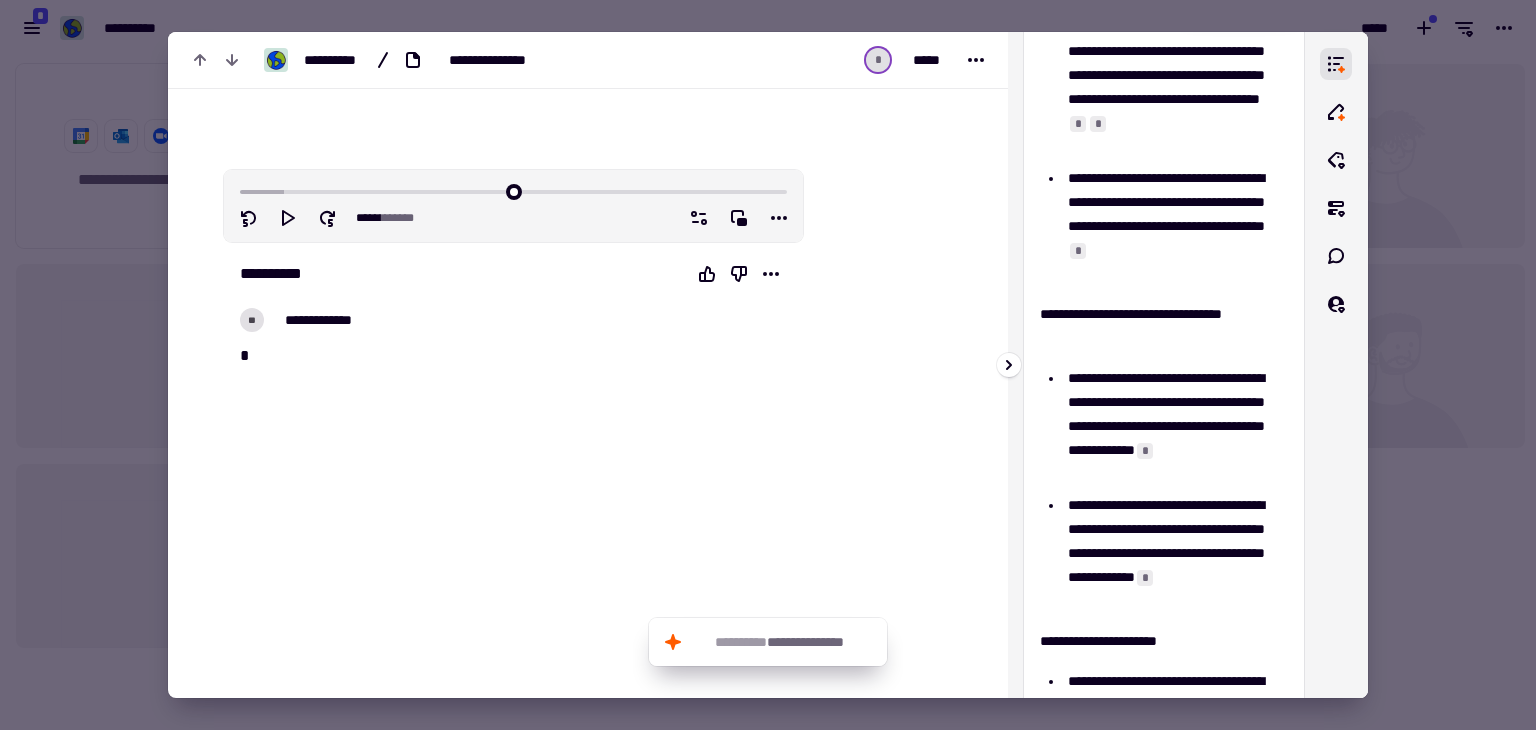 scroll, scrollTop: 0, scrollLeft: 0, axis: both 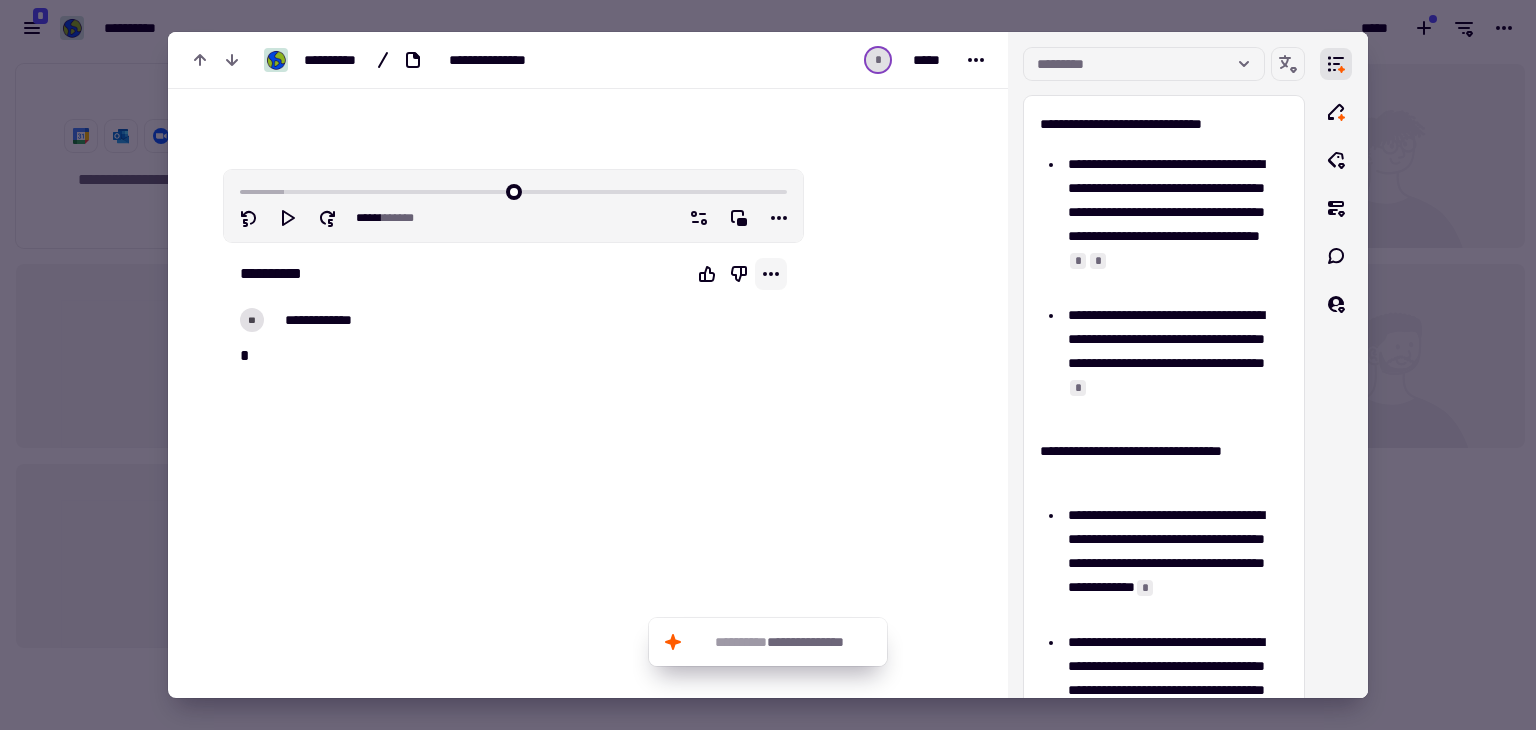 click 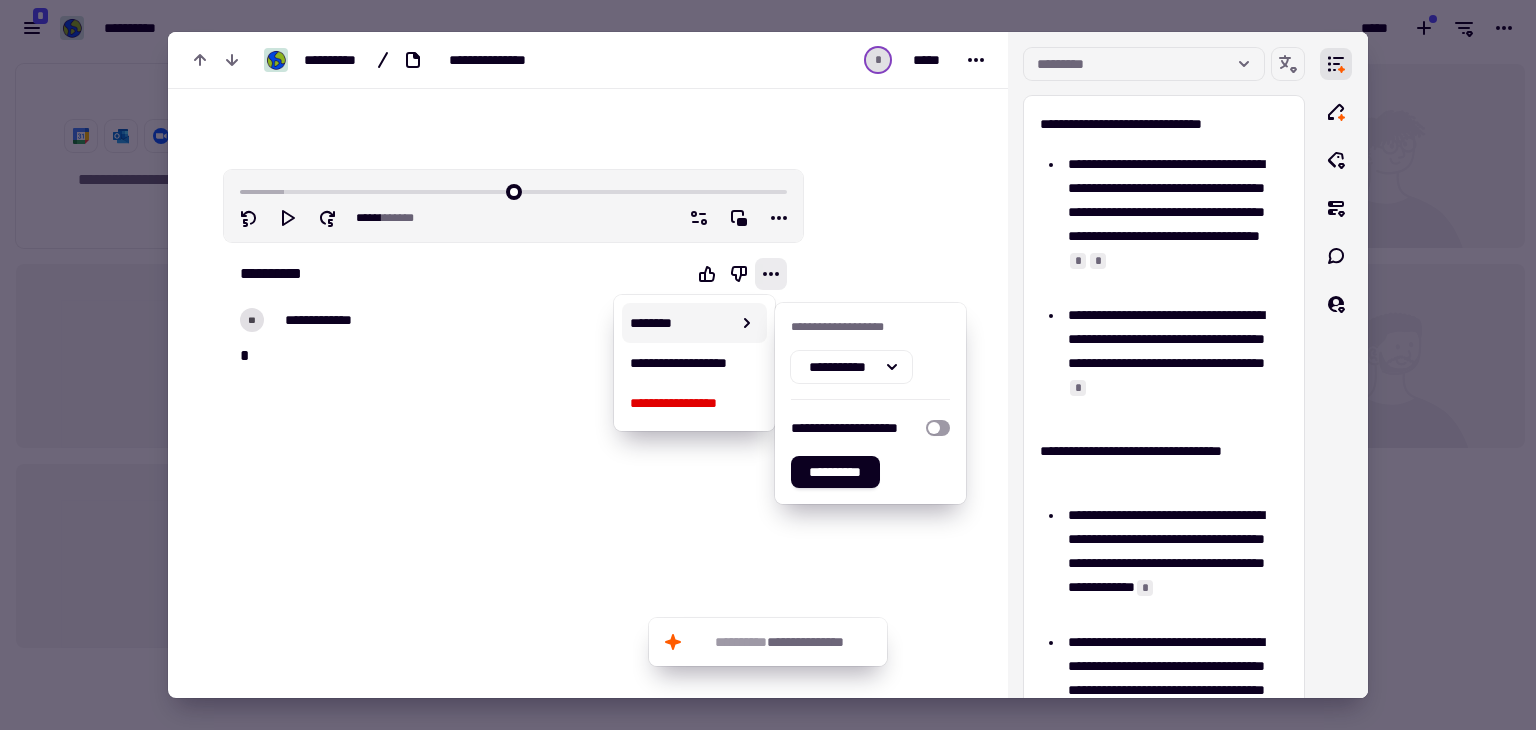 click at bounding box center [891, 359] 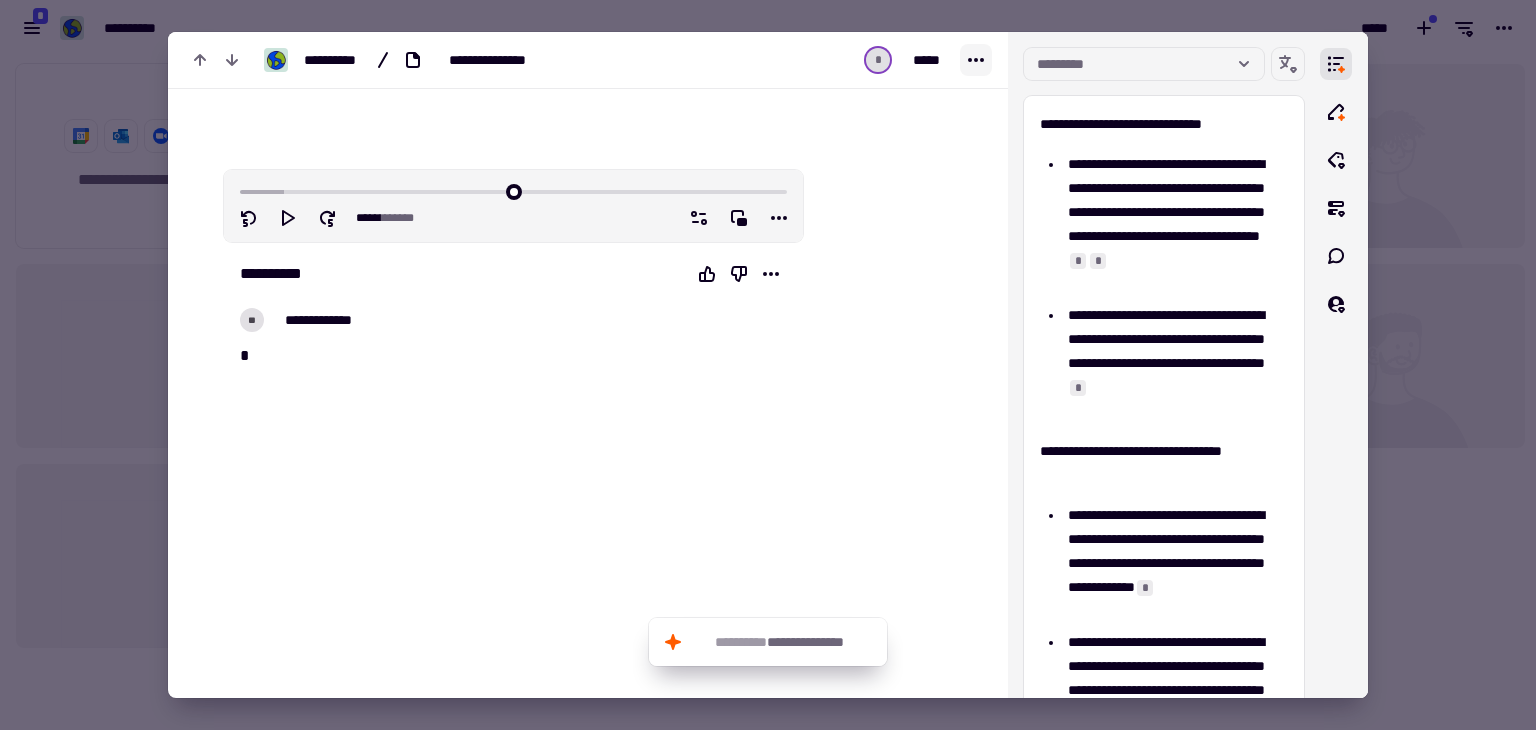 click 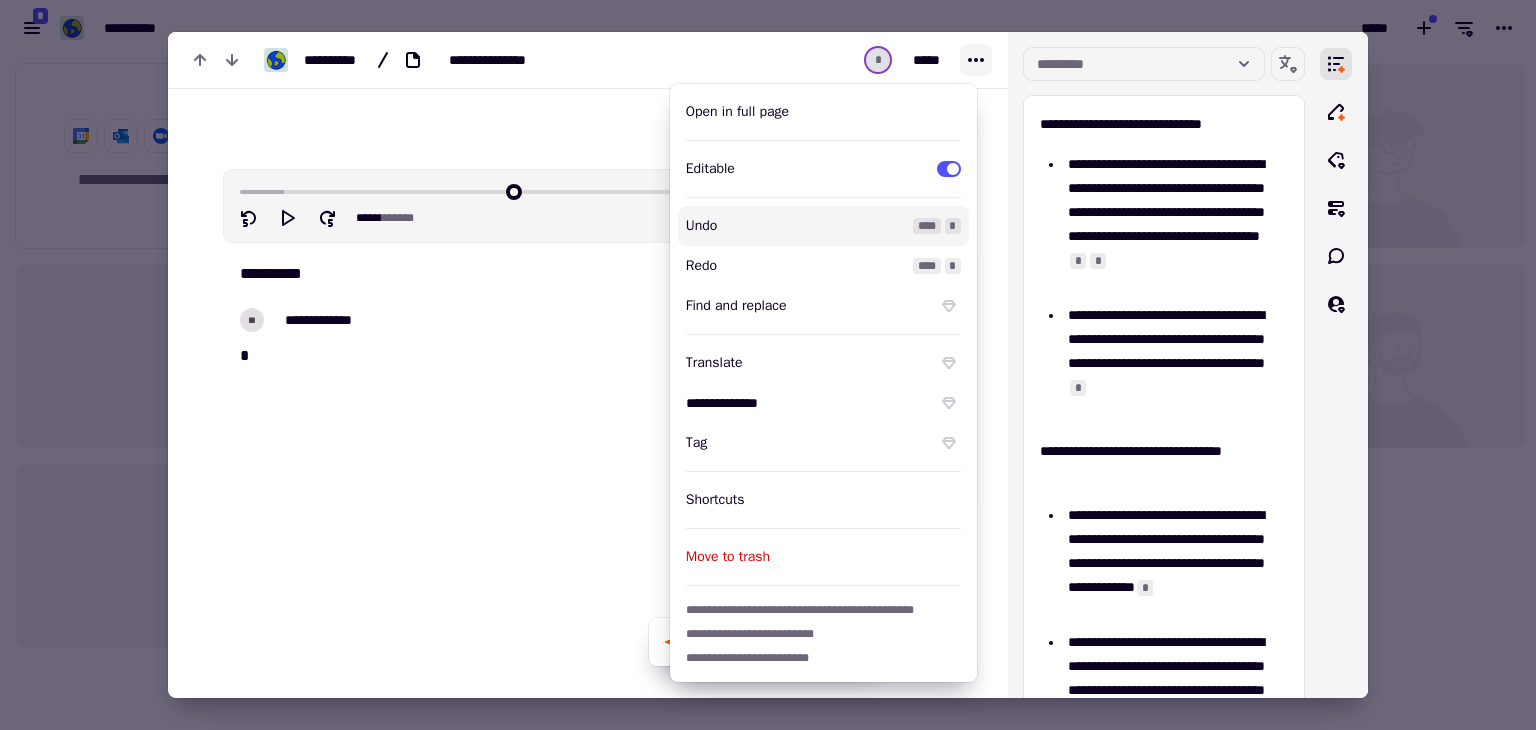 click 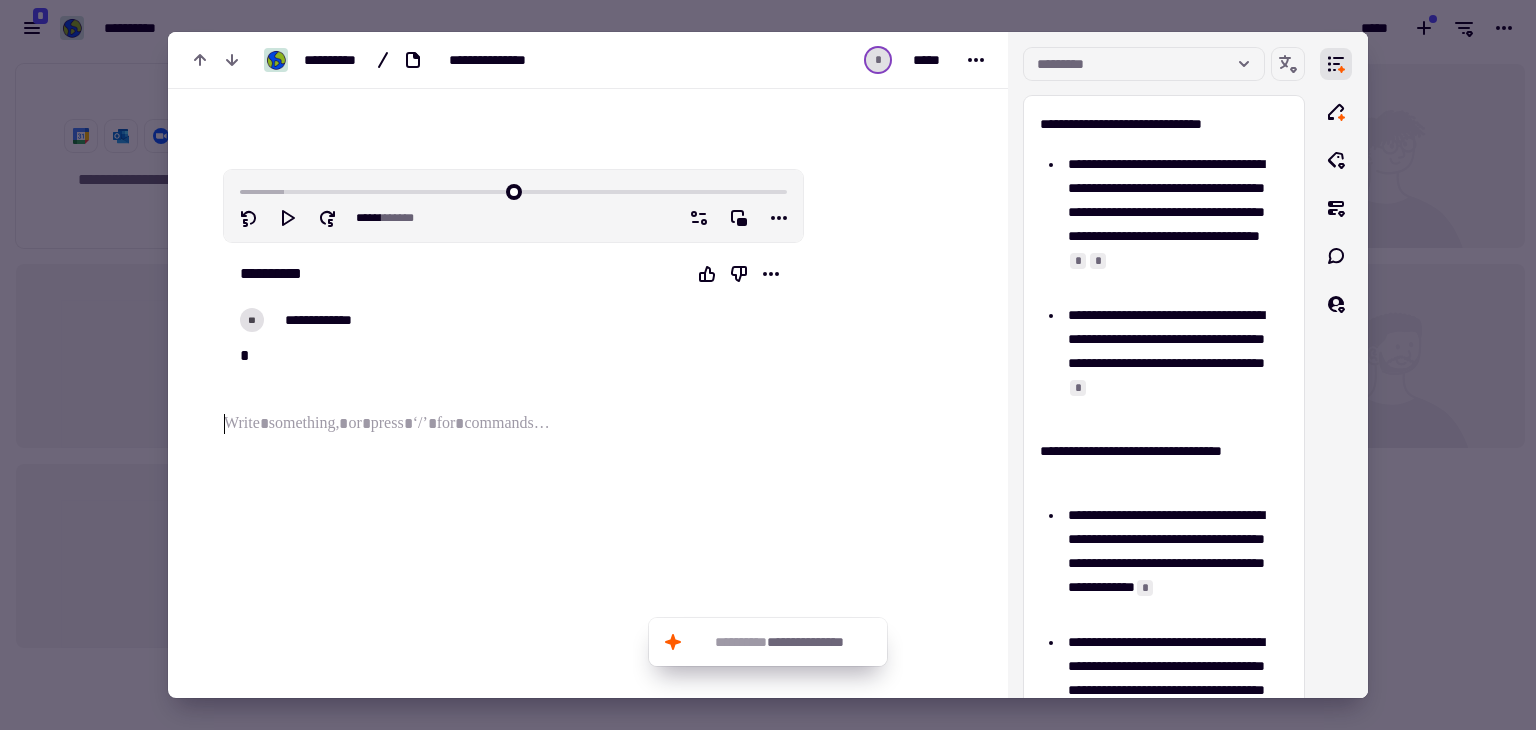 drag, startPoint x: 565, startPoint y: 397, endPoint x: 929, endPoint y: 187, distance: 420.23328 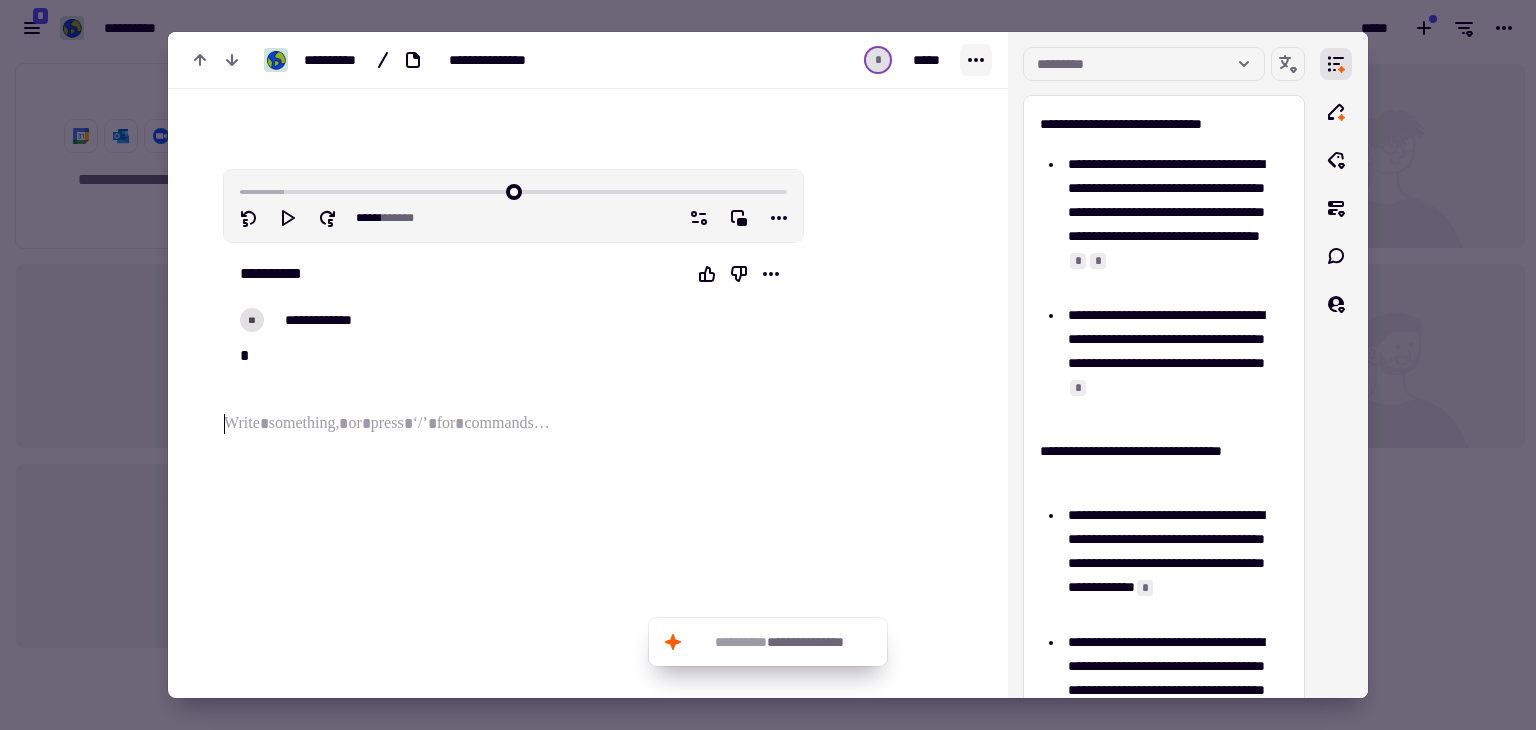 click 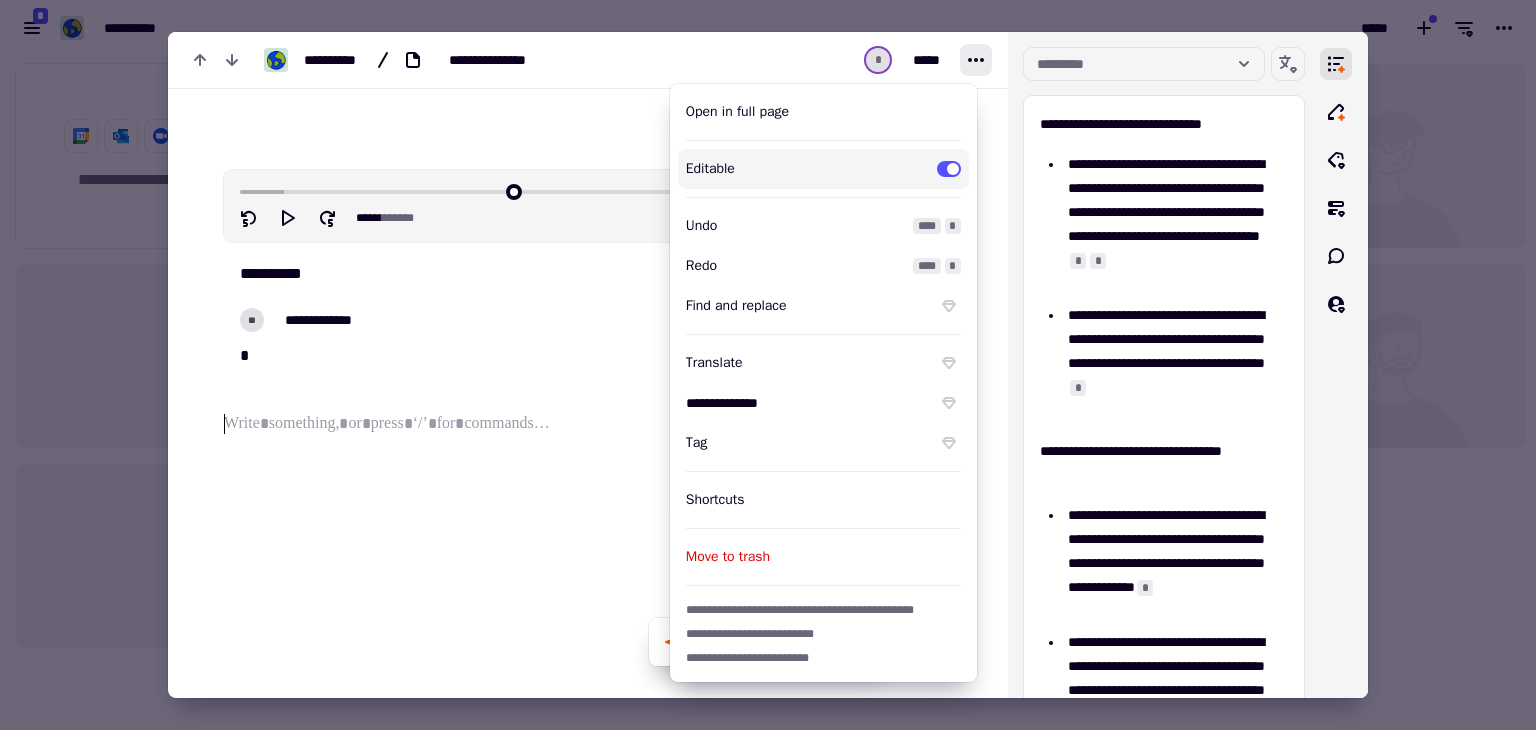 click at bounding box center [513, 563] 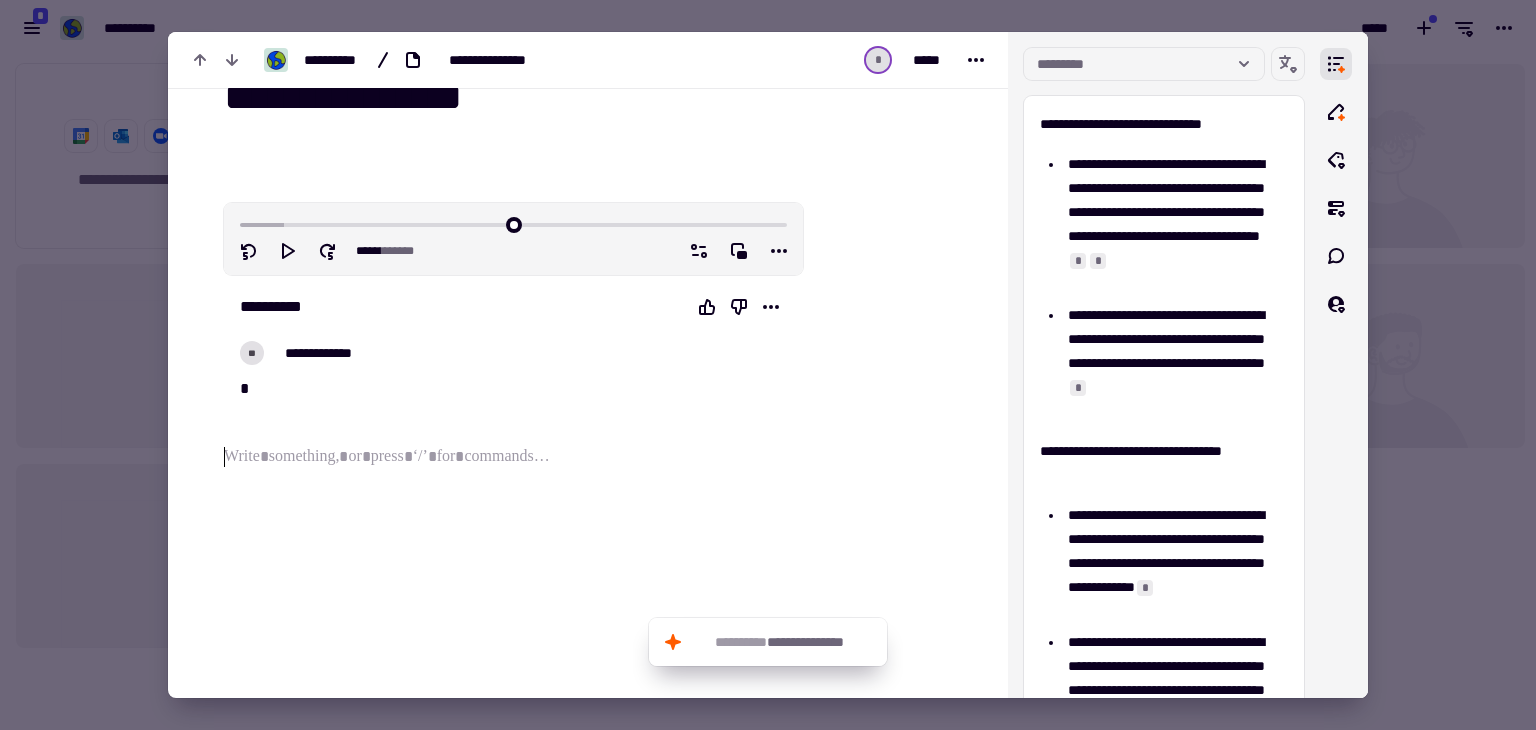 scroll, scrollTop: 0, scrollLeft: 0, axis: both 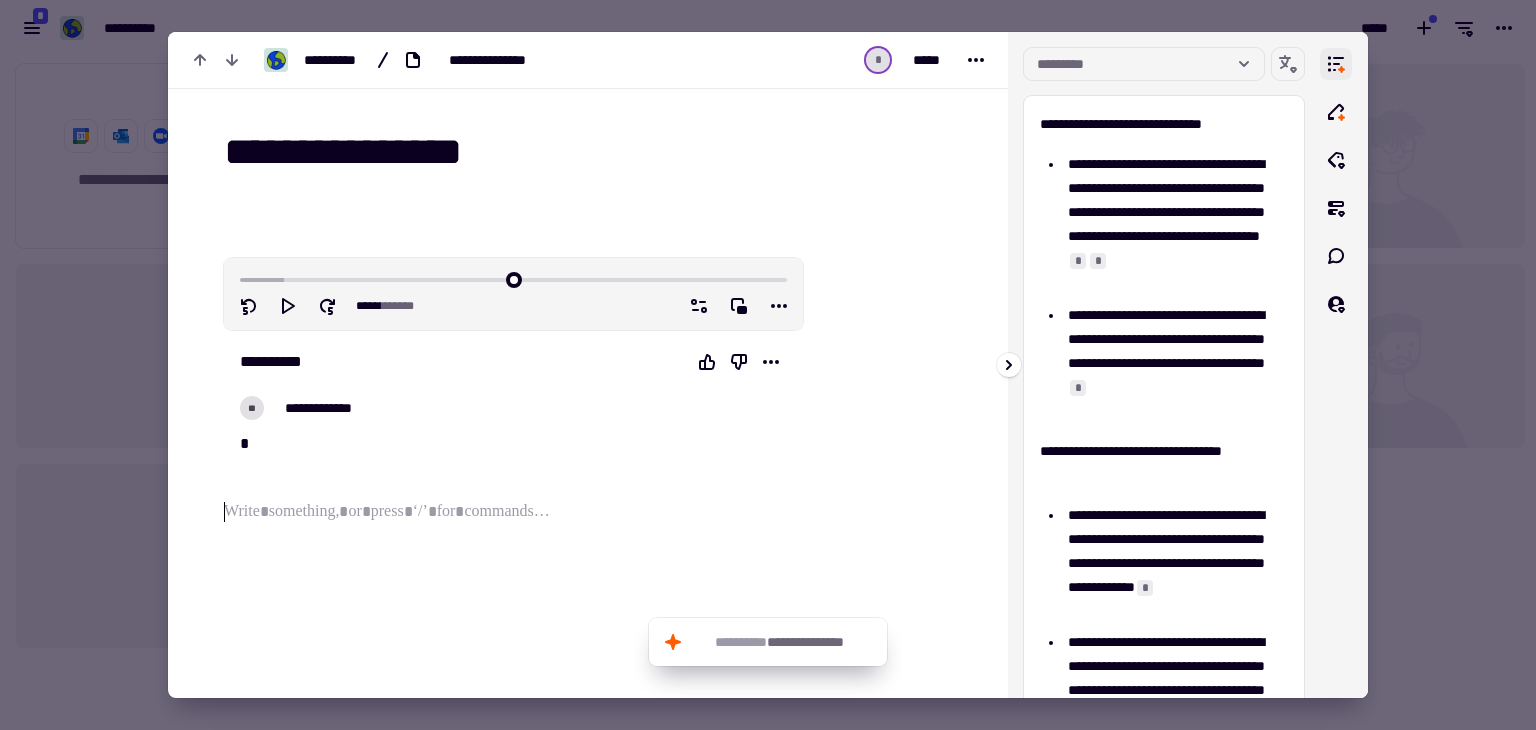 click 